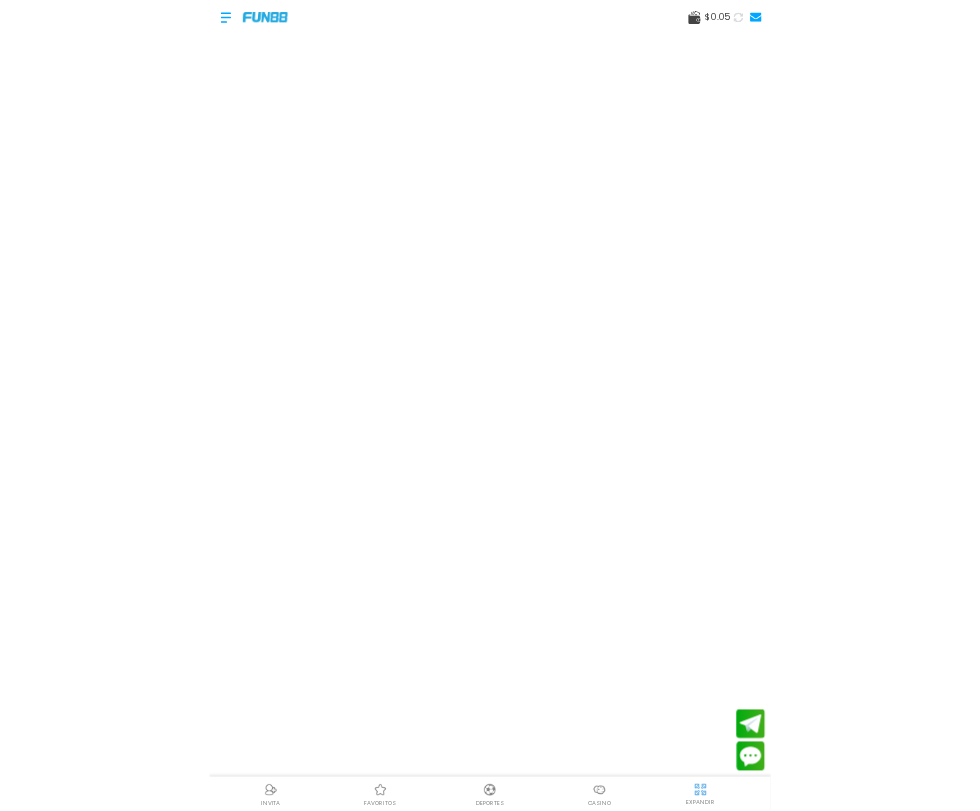 scroll, scrollTop: 0, scrollLeft: 0, axis: both 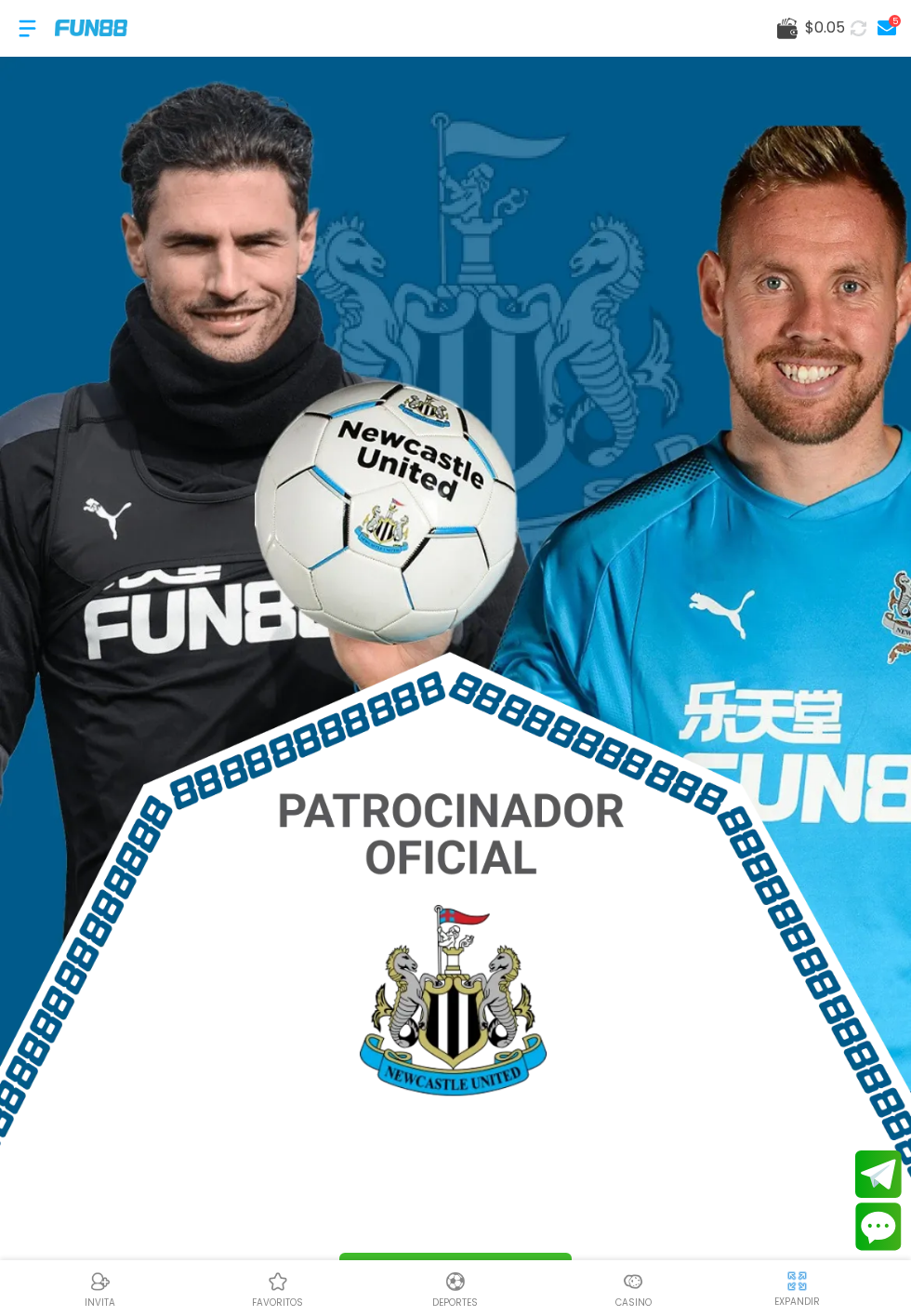 click at bounding box center (456, 686) 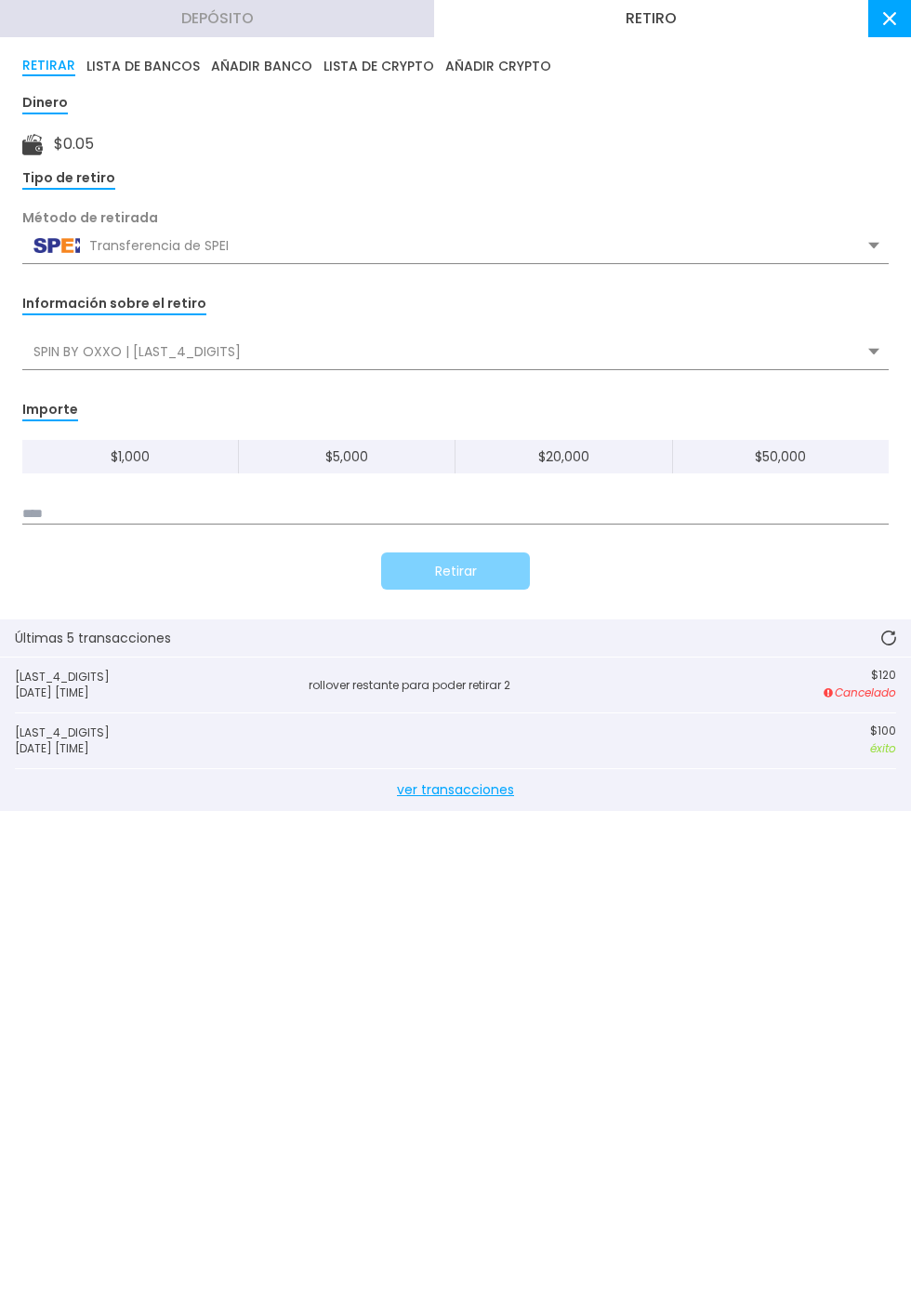 click on "Depósito" at bounding box center (217, 19) 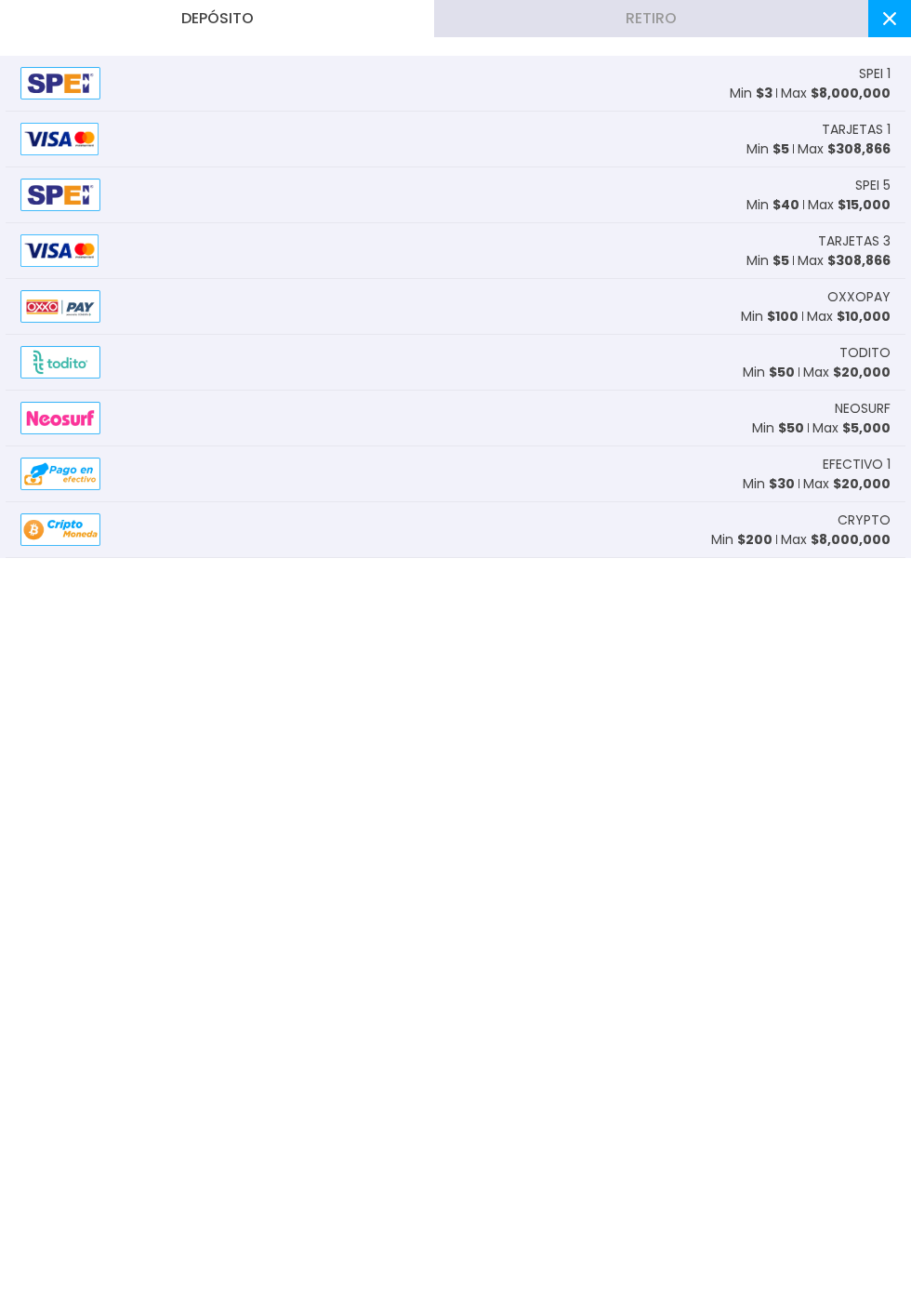 click at bounding box center [67, 139] 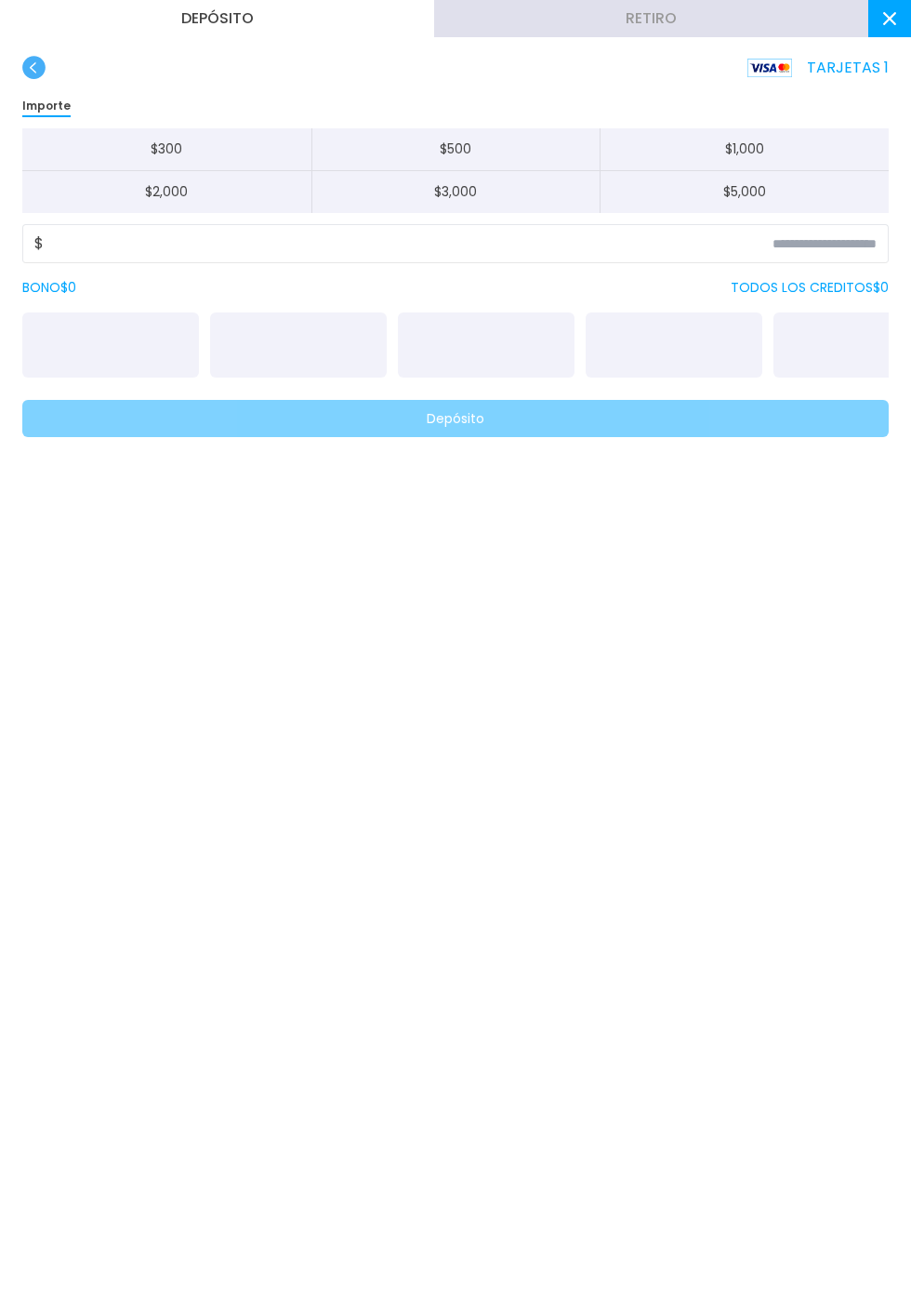 click on "TARJETAS 1 Importe $  300 $  500 $  1,000 $  2,000 $  3,000 $  5,000 $ BONO  $ 0 TODOS LOS CREDITOS  $ 0 Depósito" at bounding box center (456, 258) 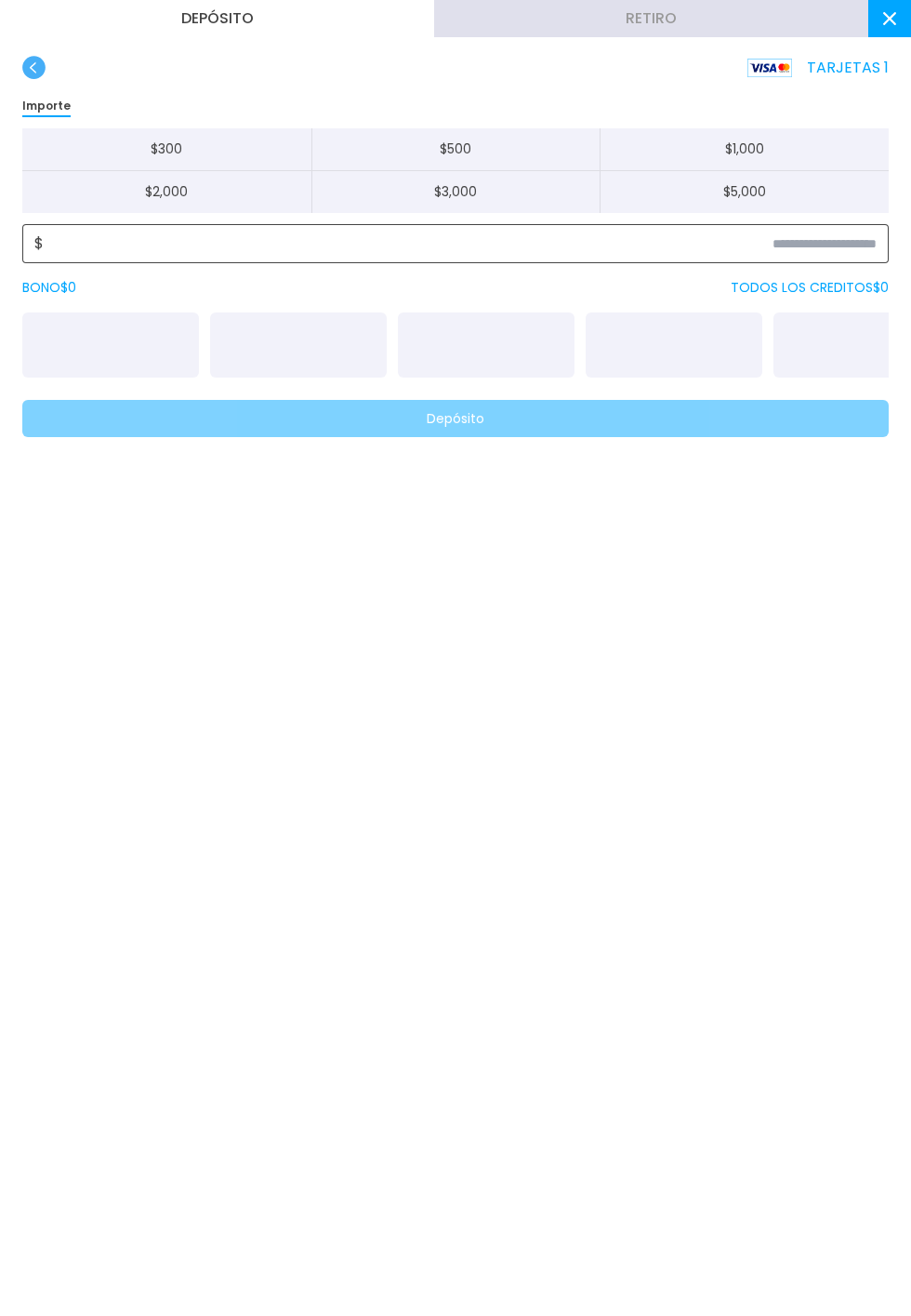 click at bounding box center (460, 244) 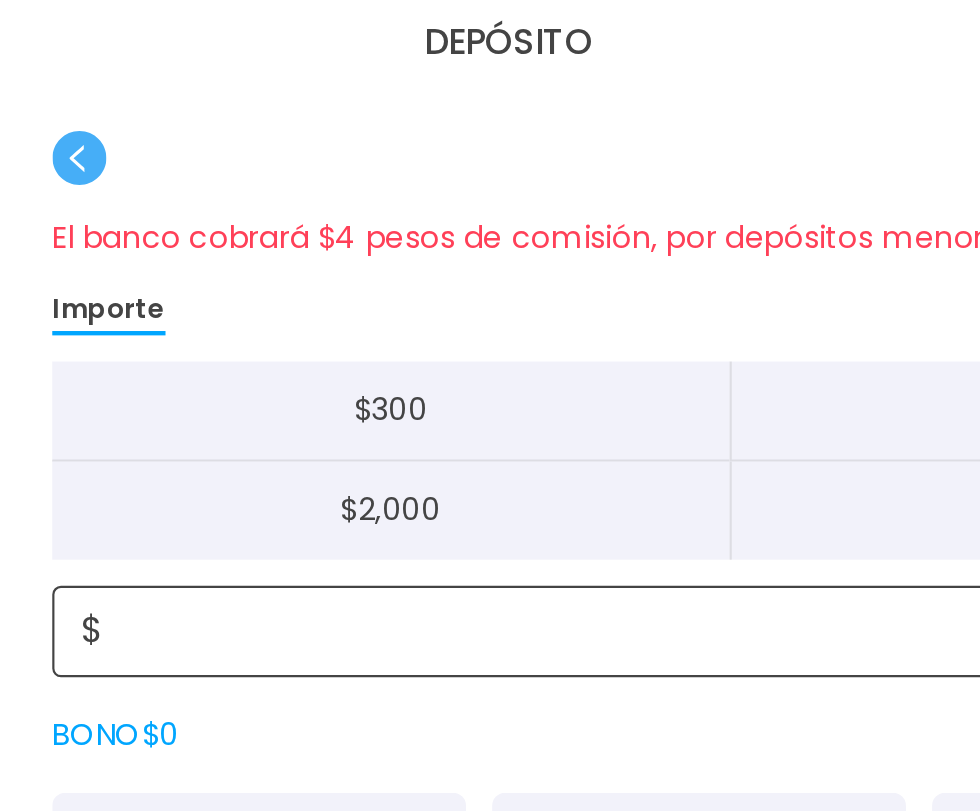 click on "**" at bounding box center [495, 290] 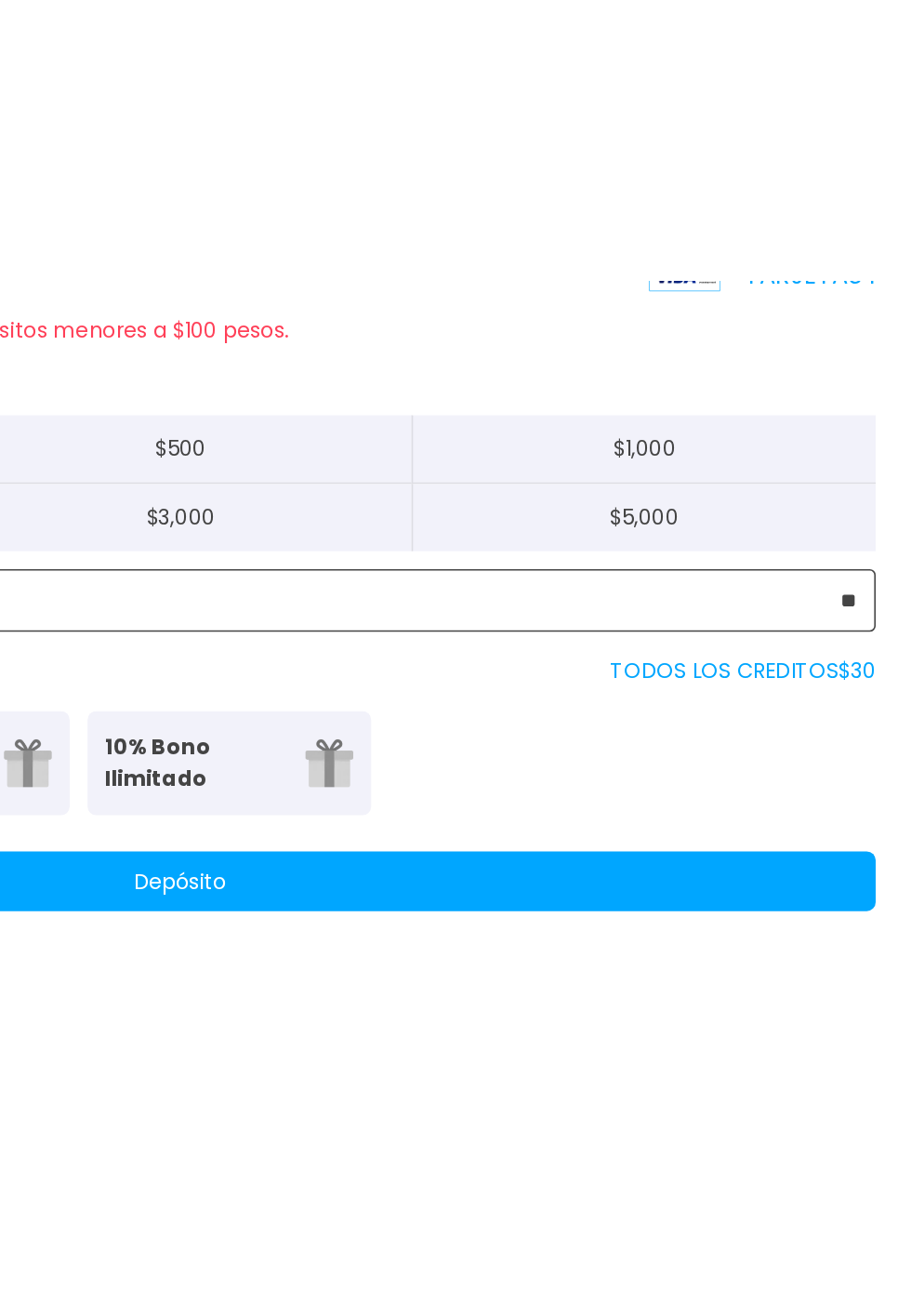 scroll, scrollTop: 0, scrollLeft: 0, axis: both 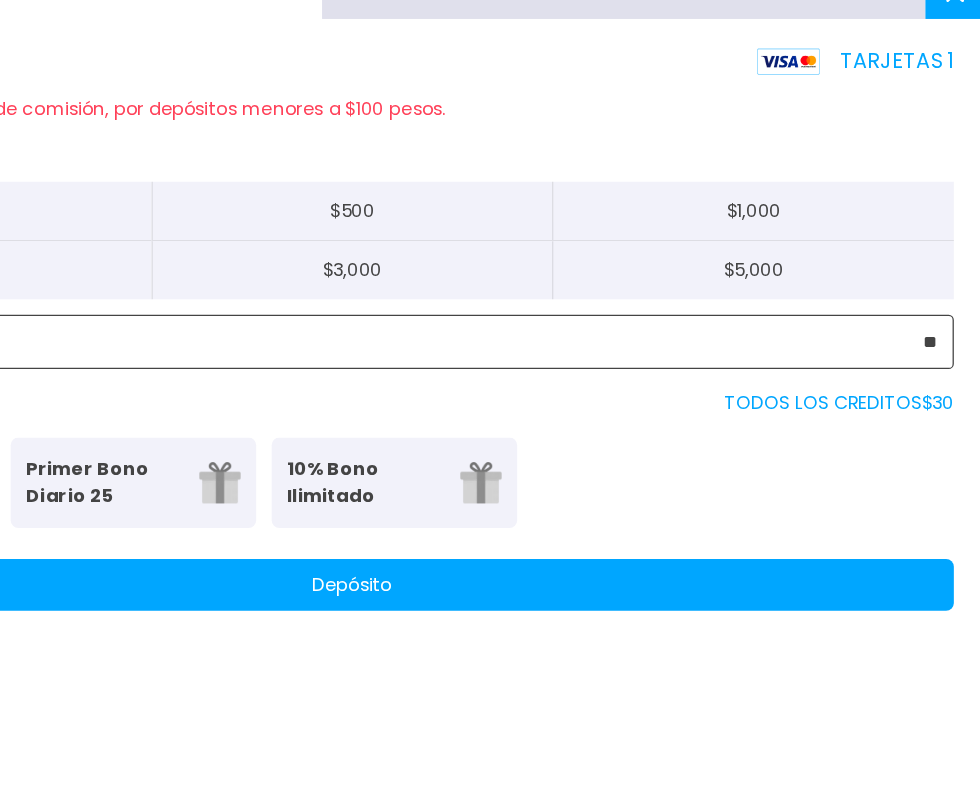 type on "**" 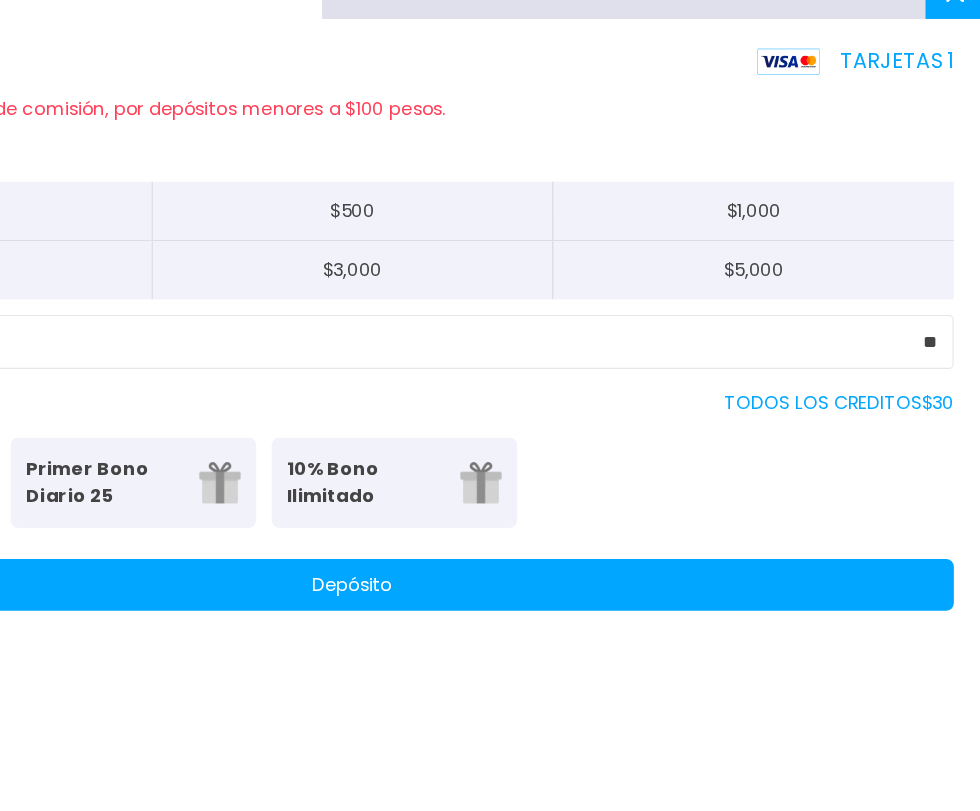 click on "Depósito" at bounding box center [490, 478] 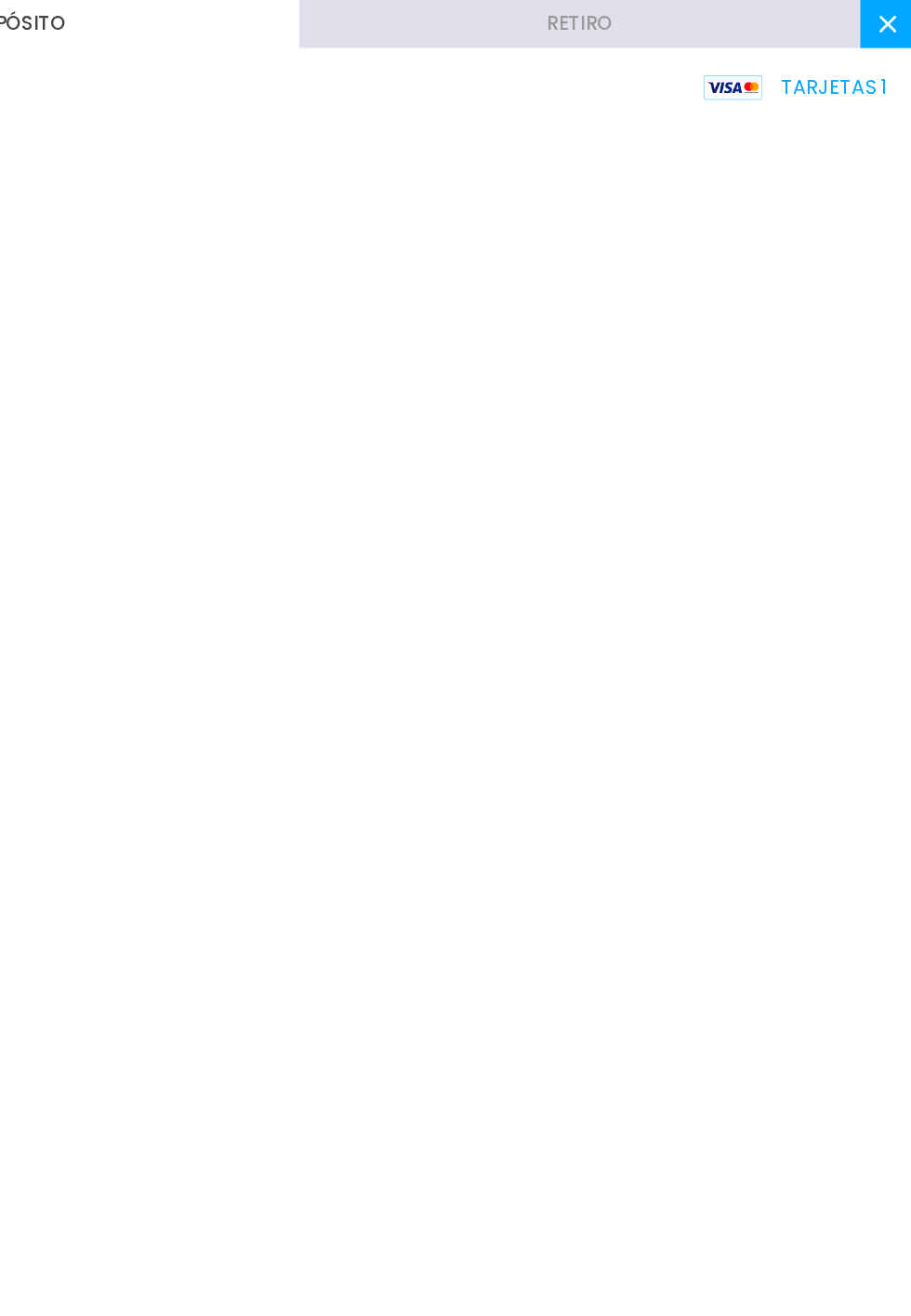 click on "TARJETAS 1" at bounding box center (456, 679) 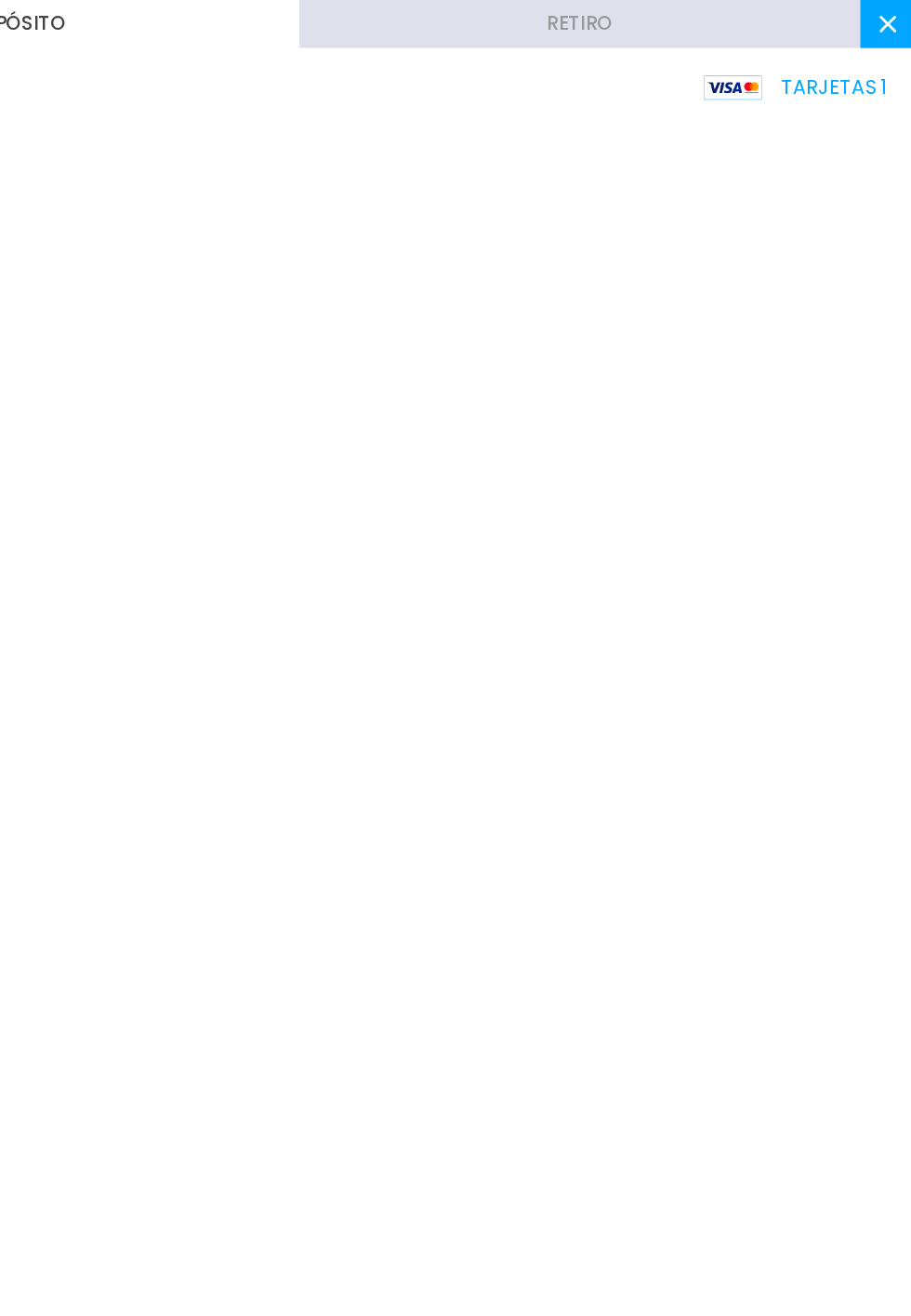 click on "TARJETAS 1" at bounding box center (818, 68) 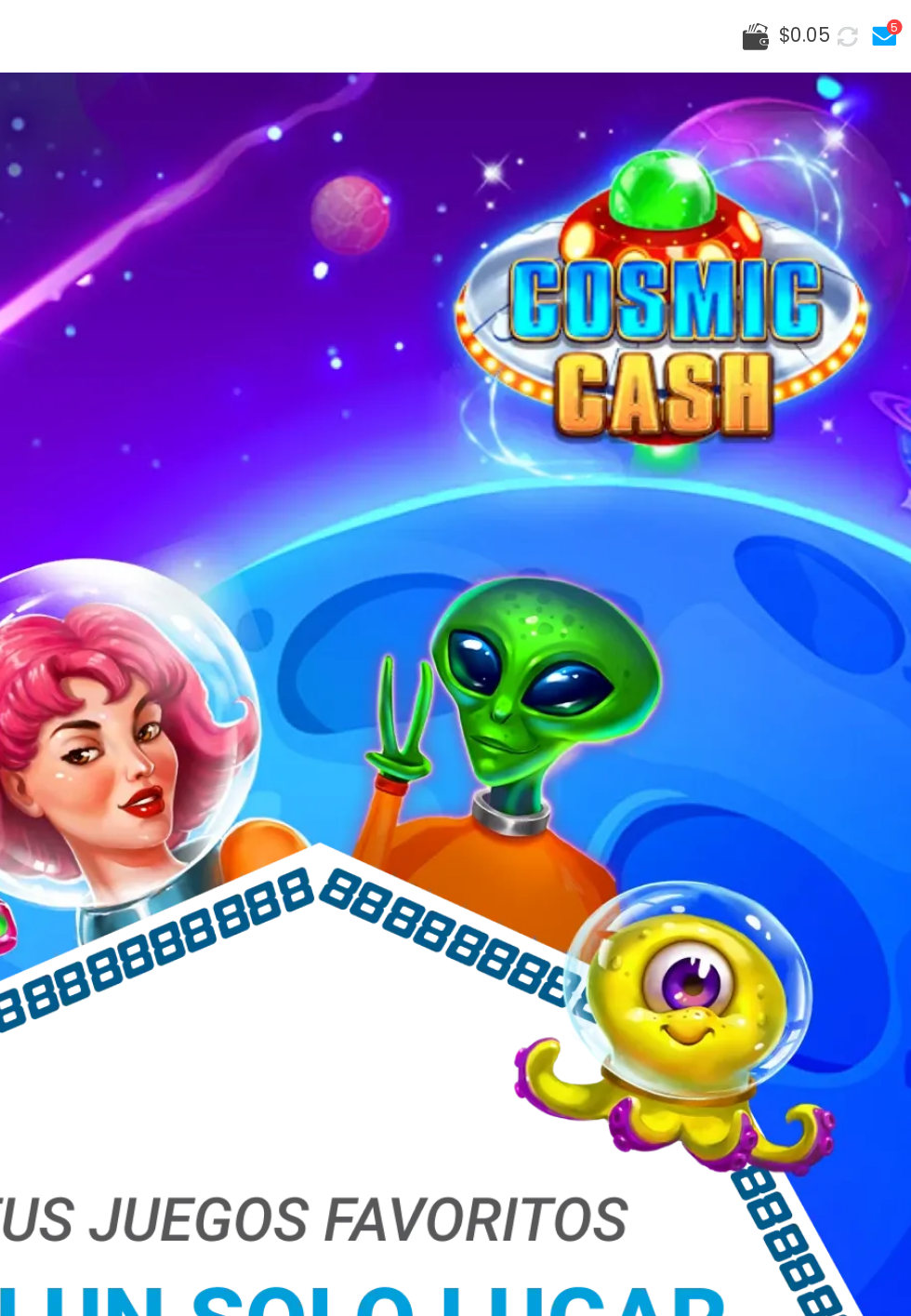 click 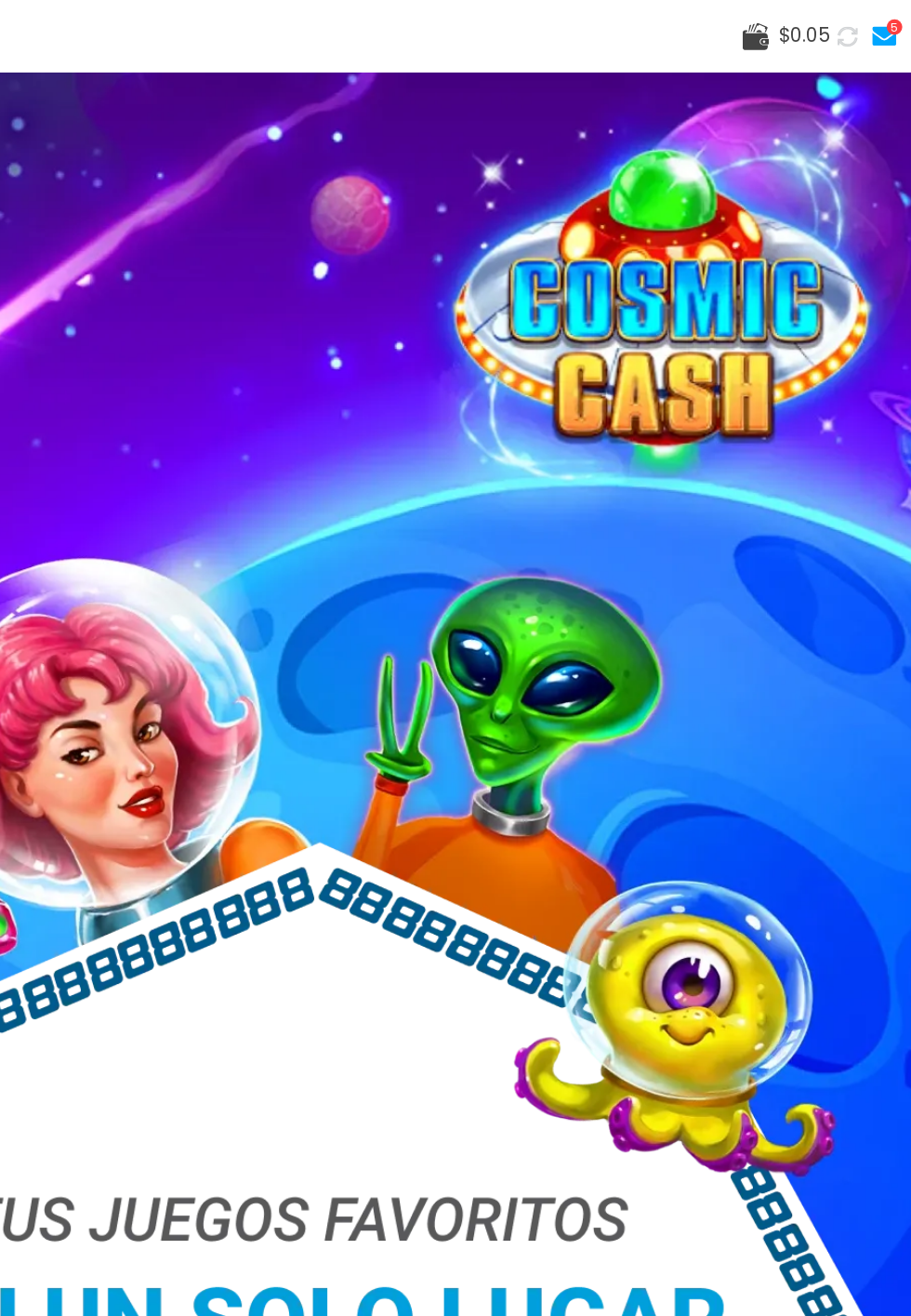 click on "$ 0.05" at bounding box center (825, 28) 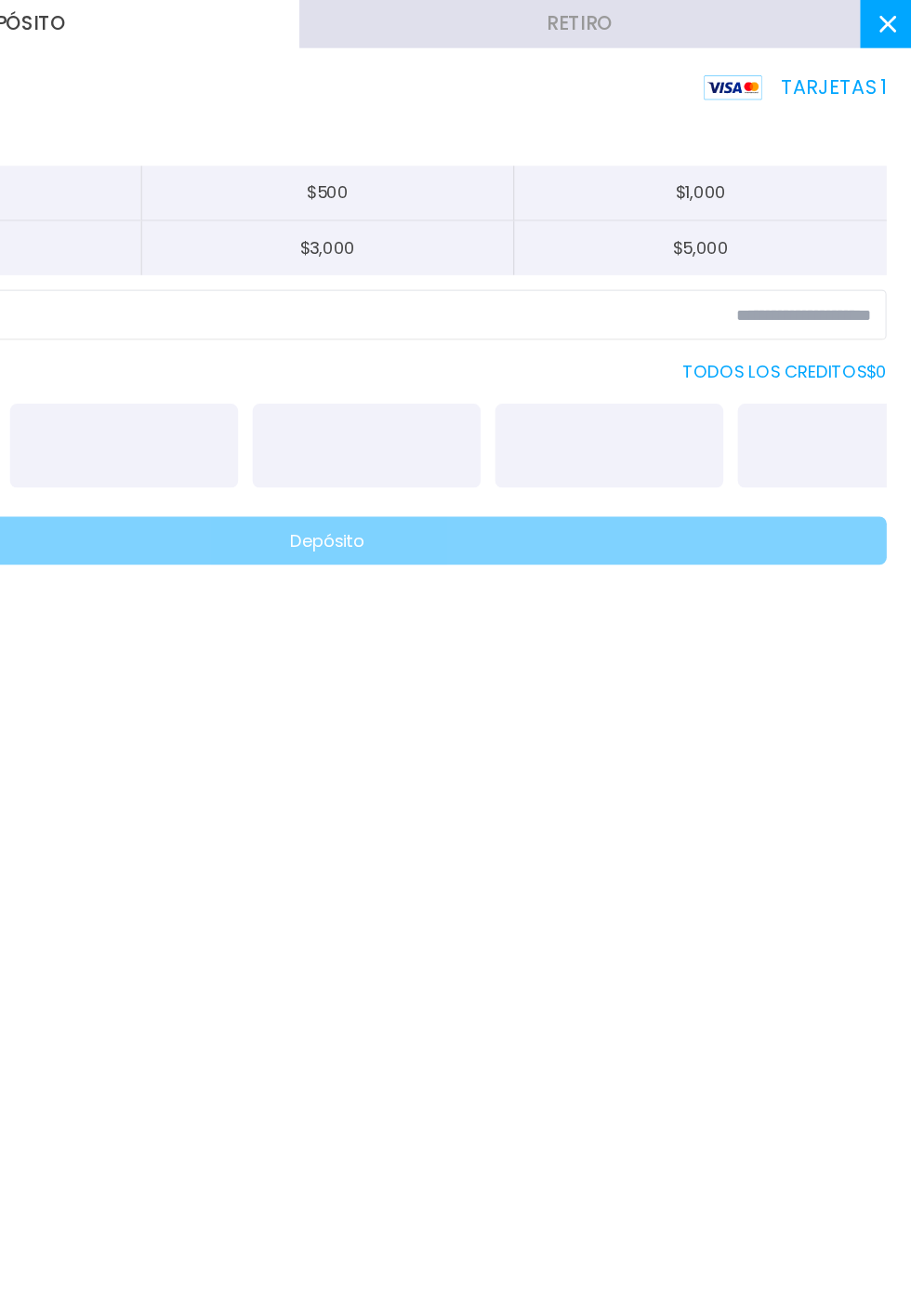 click on "TARJETAS 1 Importe $  300 $  500 $  1,000 $  2,000 $  3,000 $  5,000 $ BONO  $ 0 TODOS LOS CREDITOS  $ 0 Depósito" at bounding box center [456, 258] 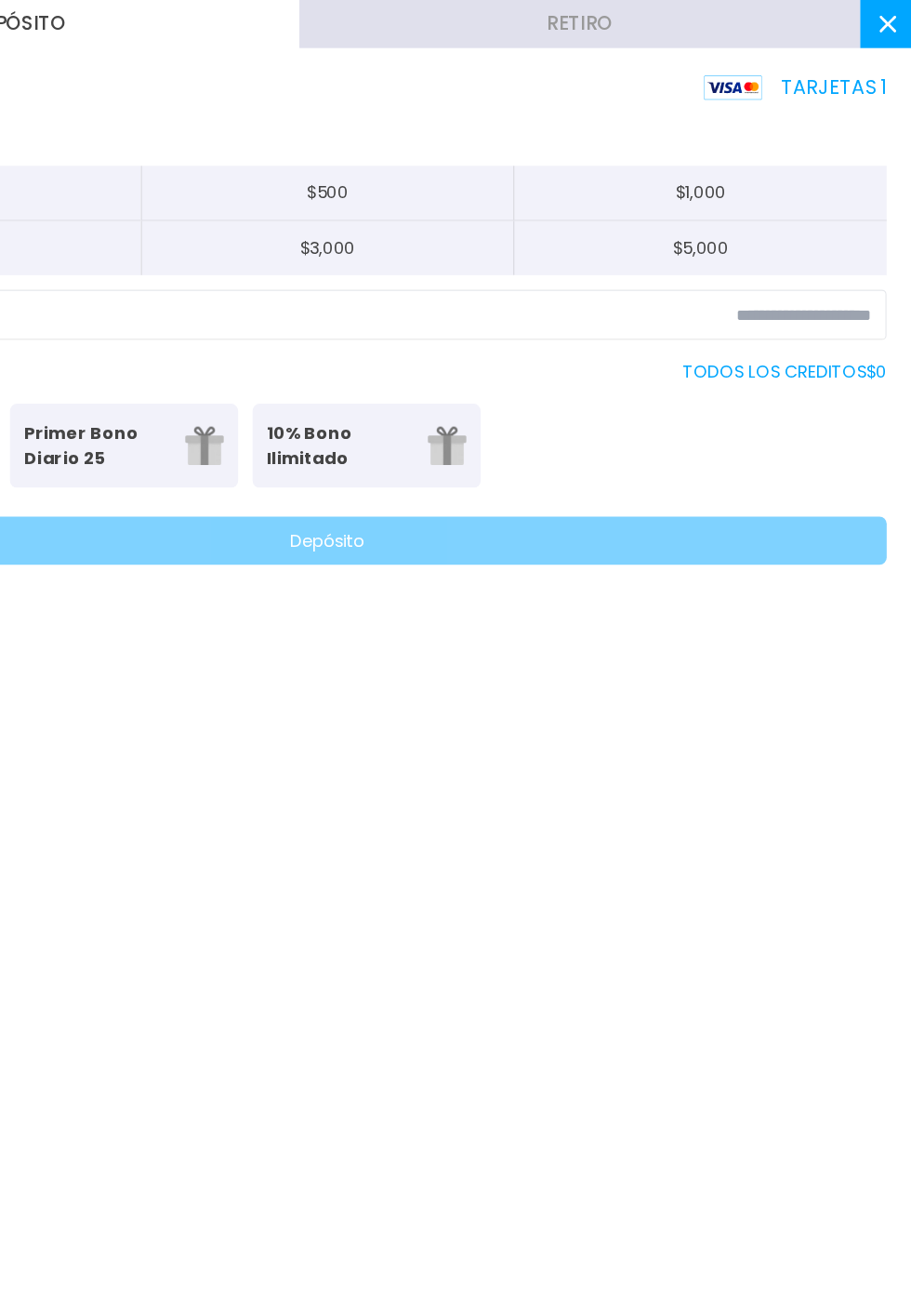 click on "Retiro" at bounding box center (651, 19) 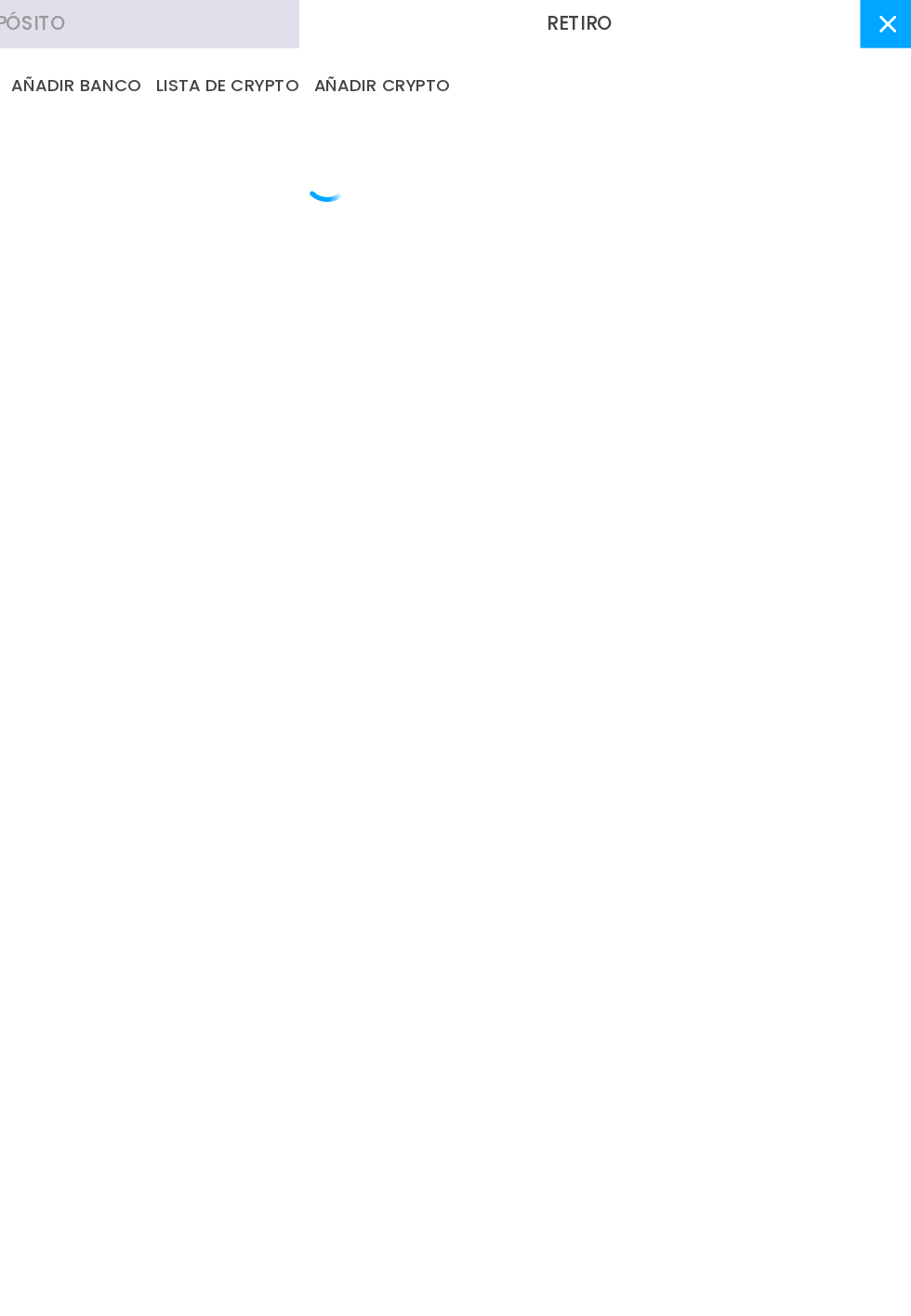 click at bounding box center [456, 124] 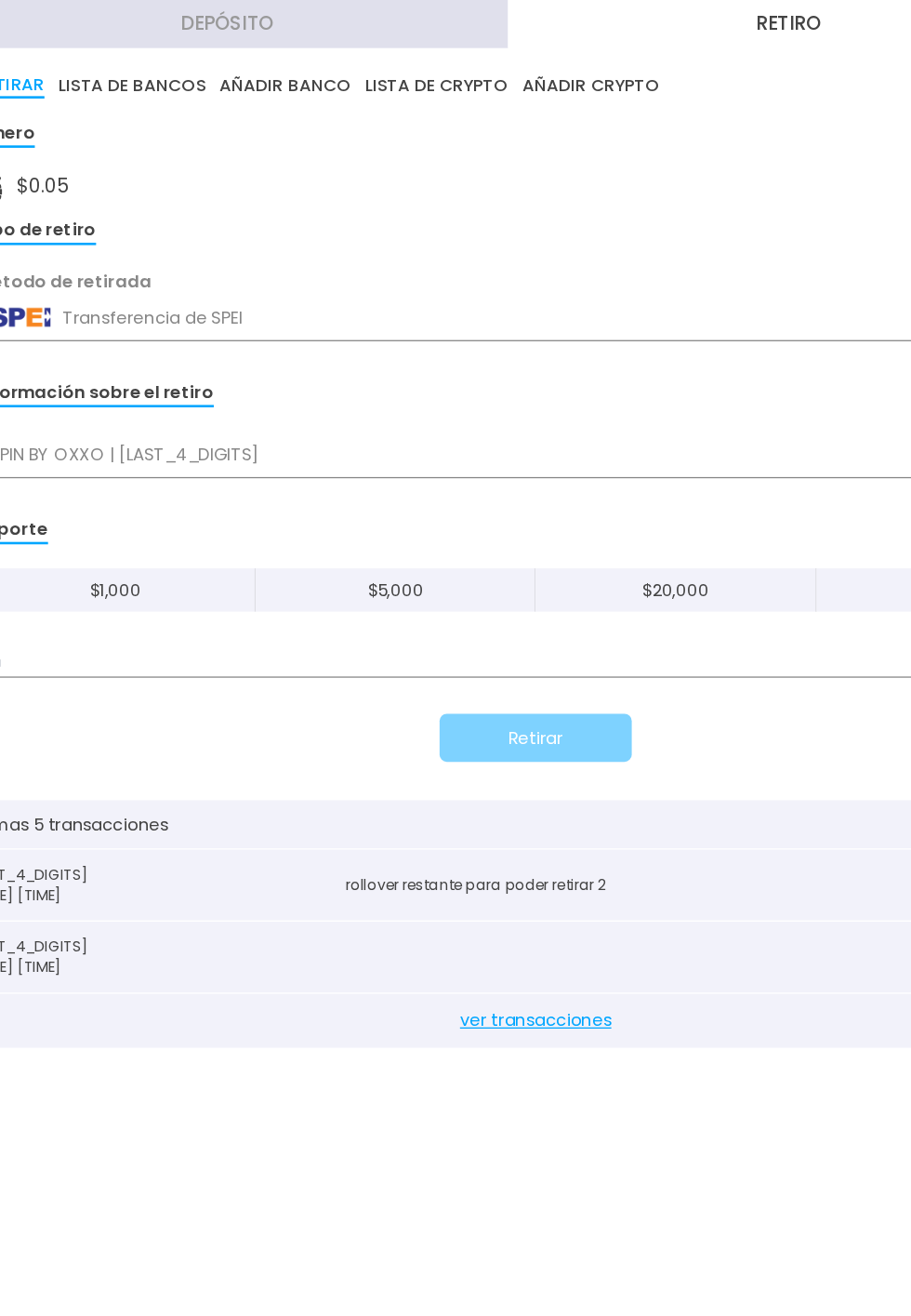 click on "Depósito" at bounding box center (217, 19) 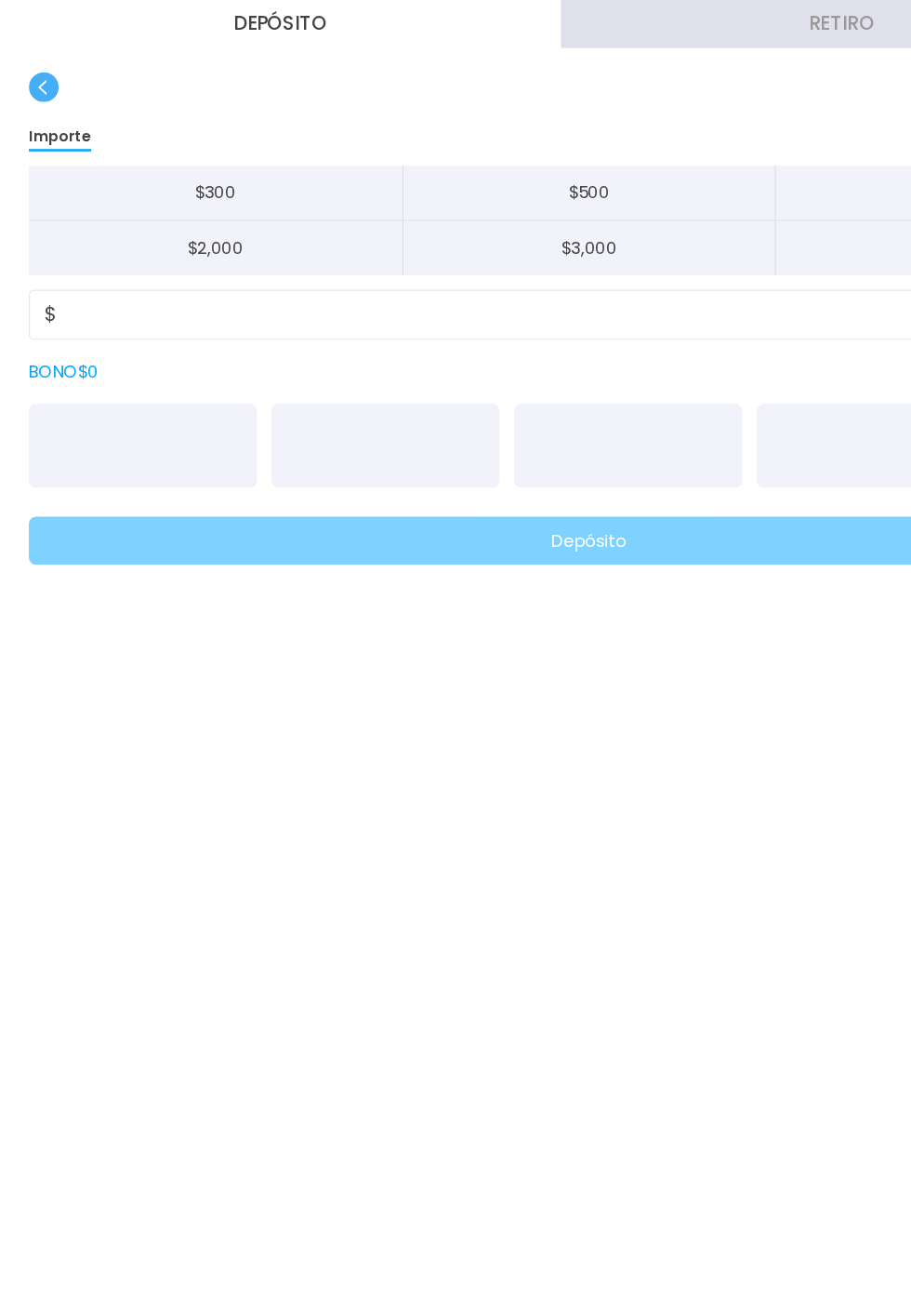 click on "Depósito" at bounding box center (217, 19) 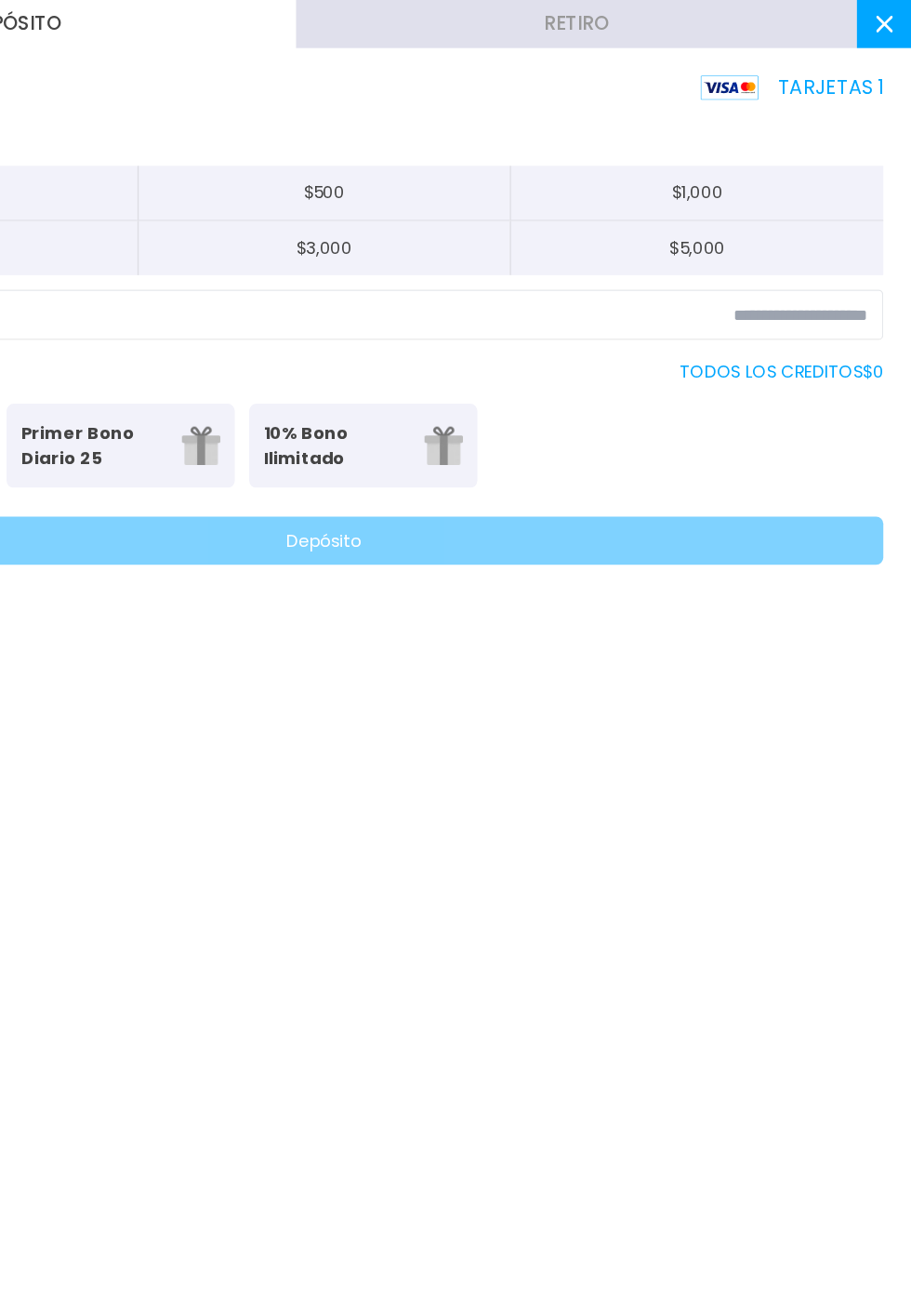 click on "TARJETAS 1" at bounding box center (818, 68) 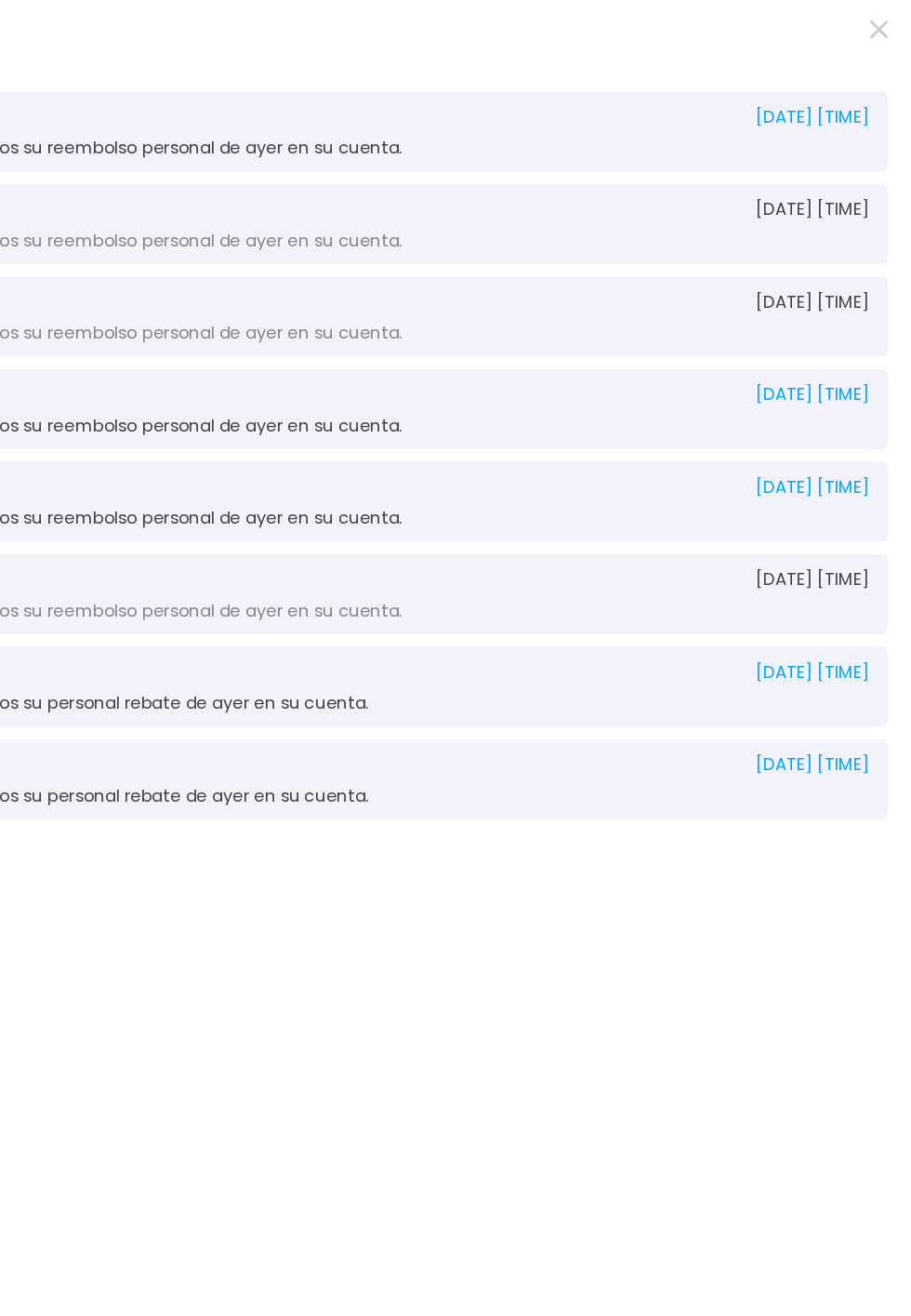click 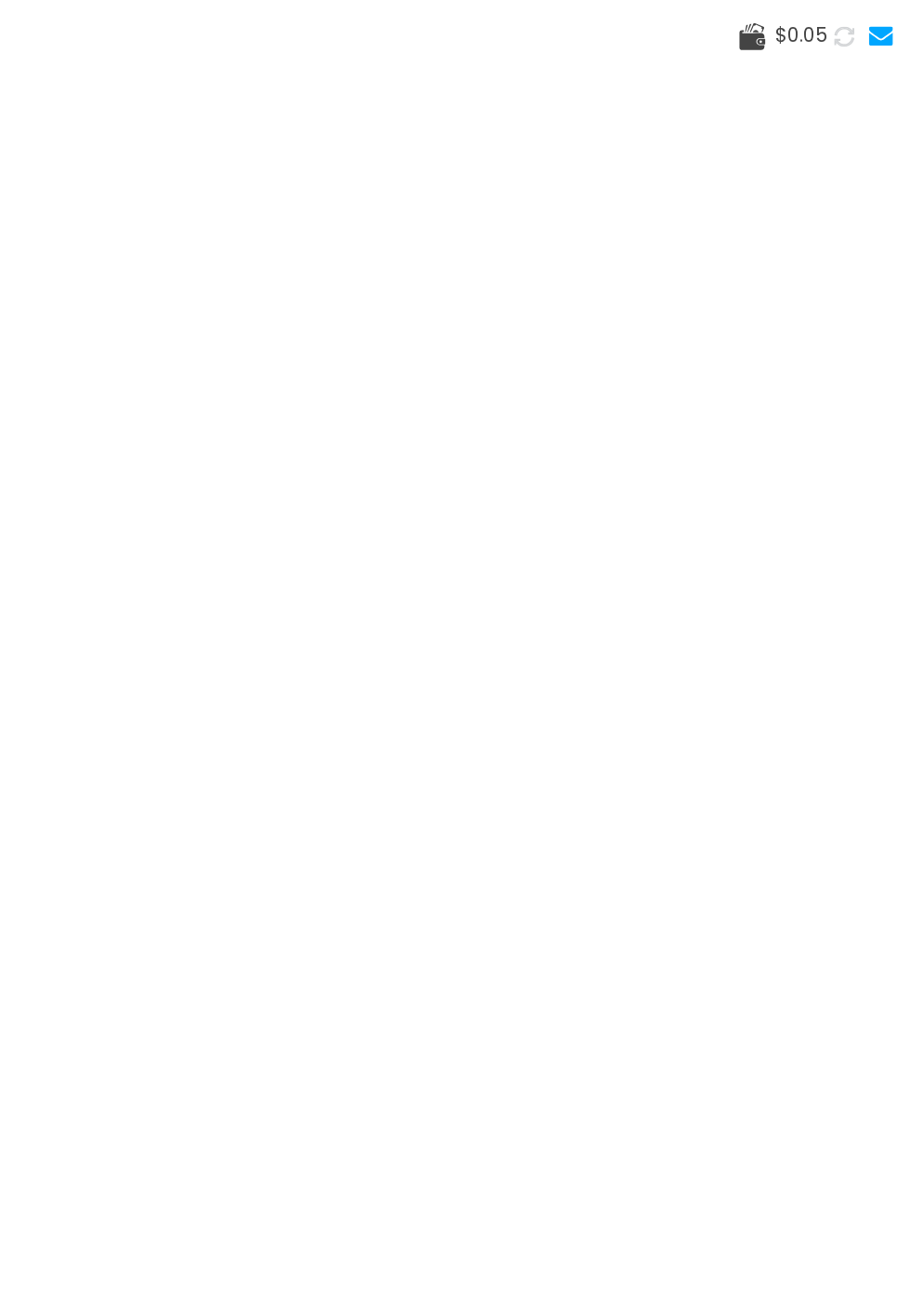 click 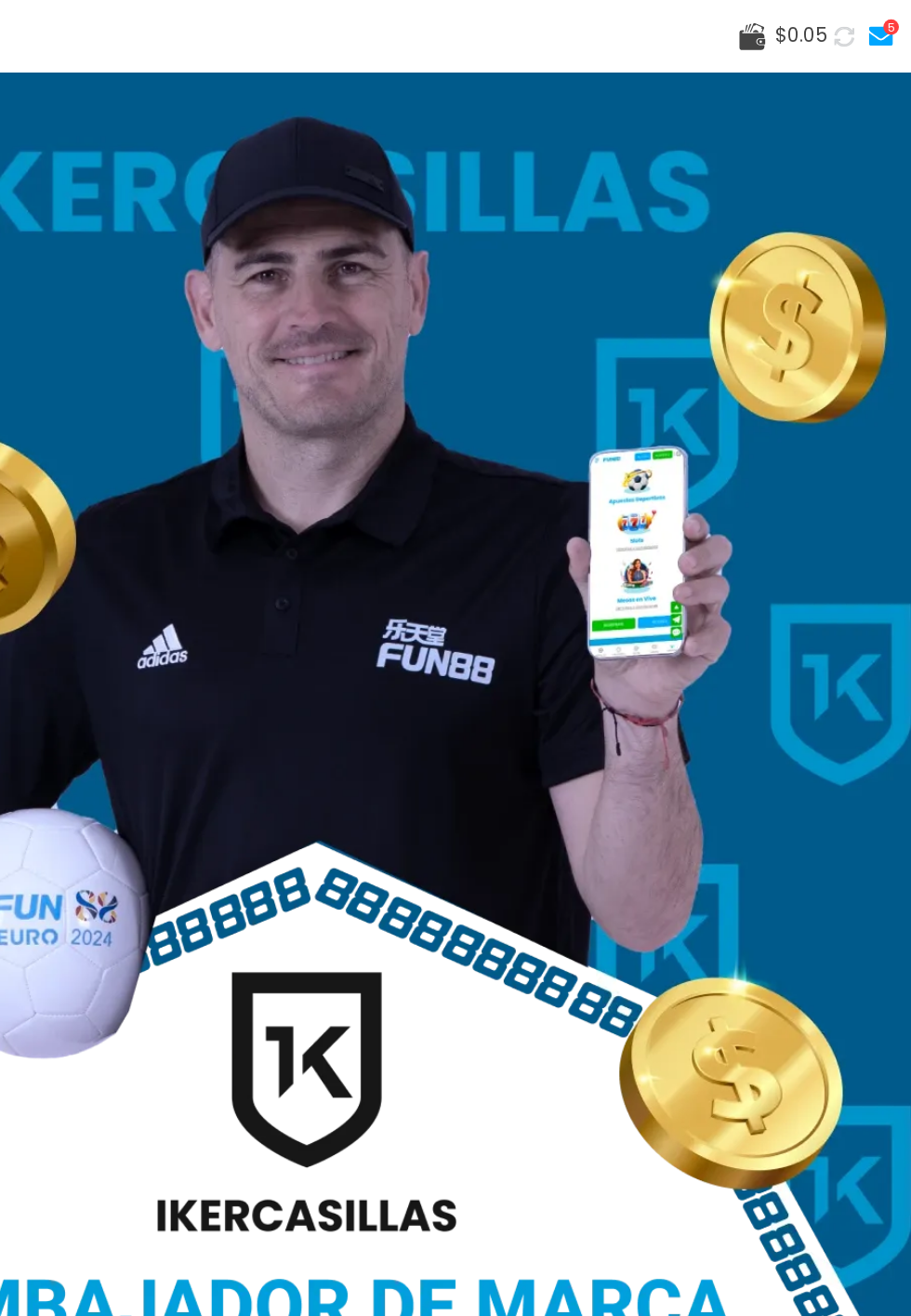 click on "$ 0.05" at bounding box center [825, 28] 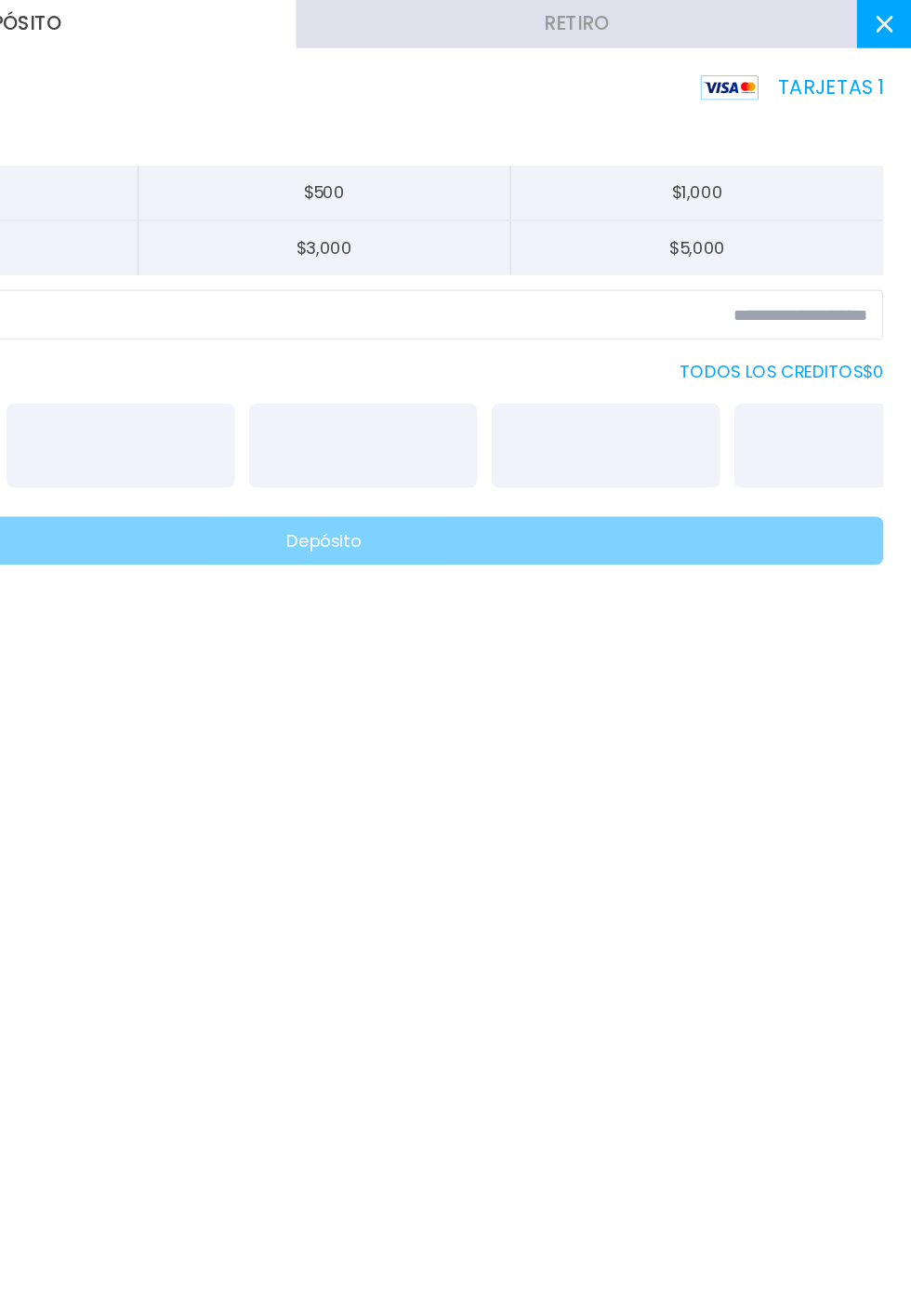 click on "TARJETAS 1" at bounding box center [818, 68] 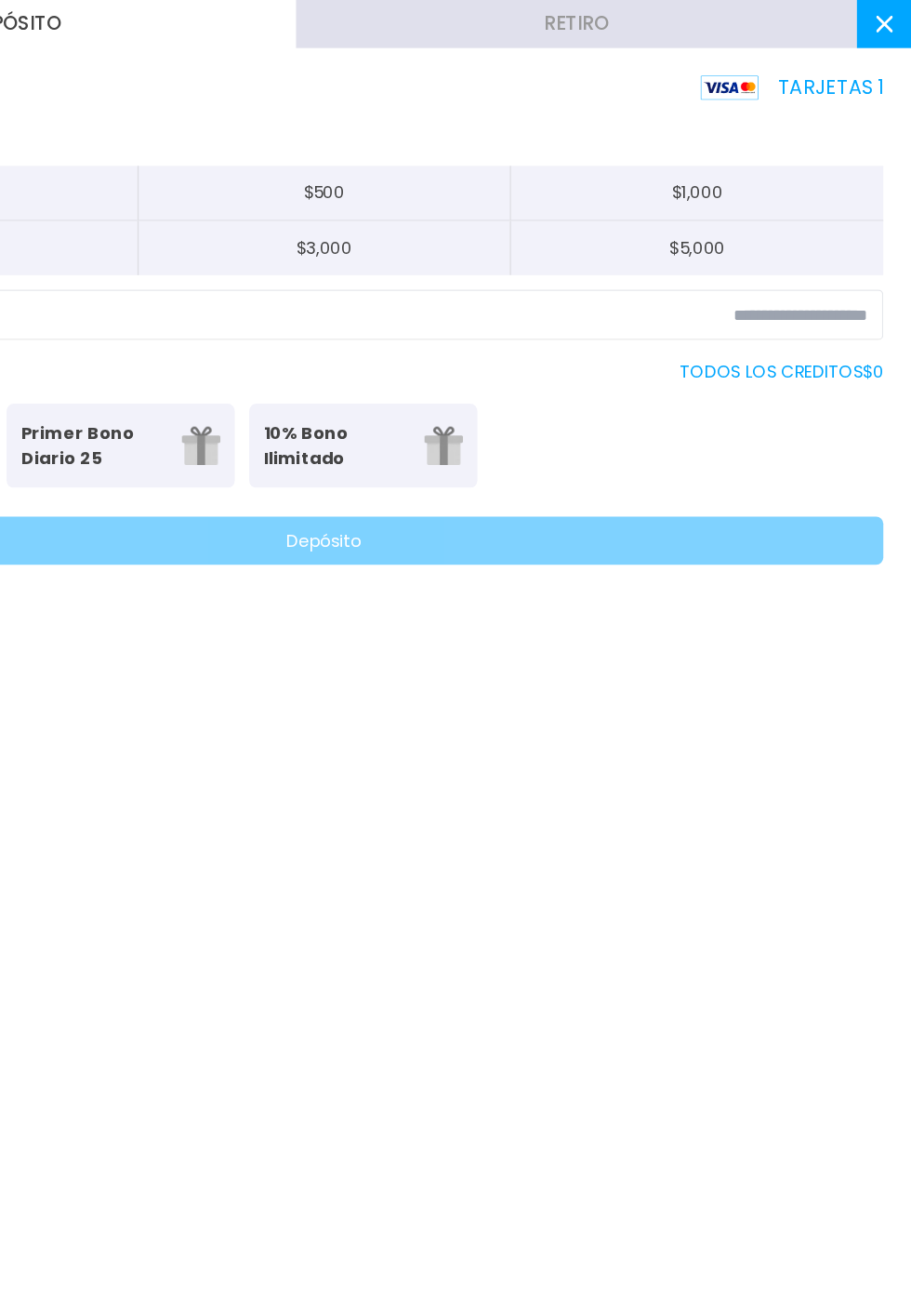 click on "TARJETAS 1" at bounding box center (818, 68) 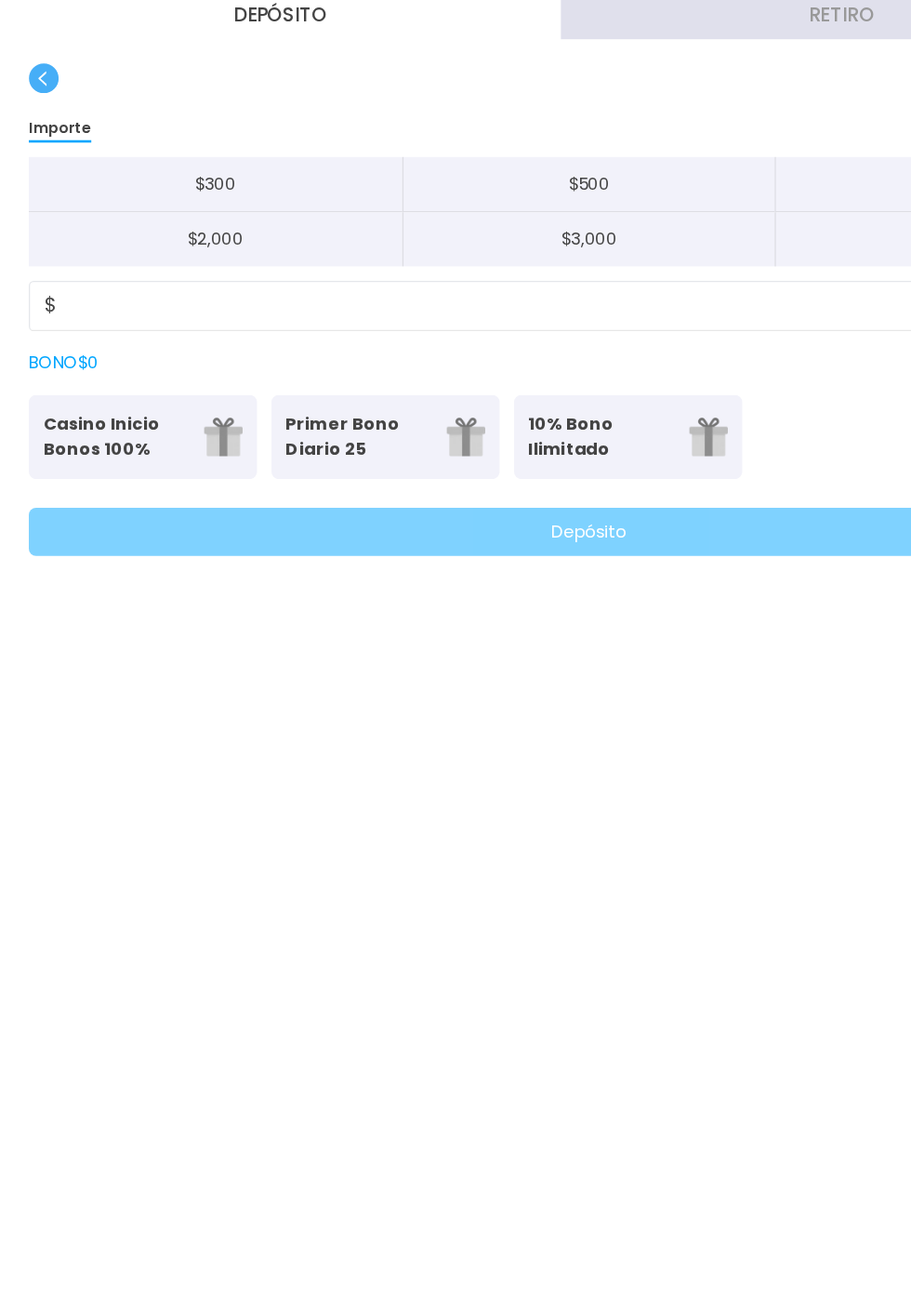 click on "Depósito" at bounding box center (217, 19) 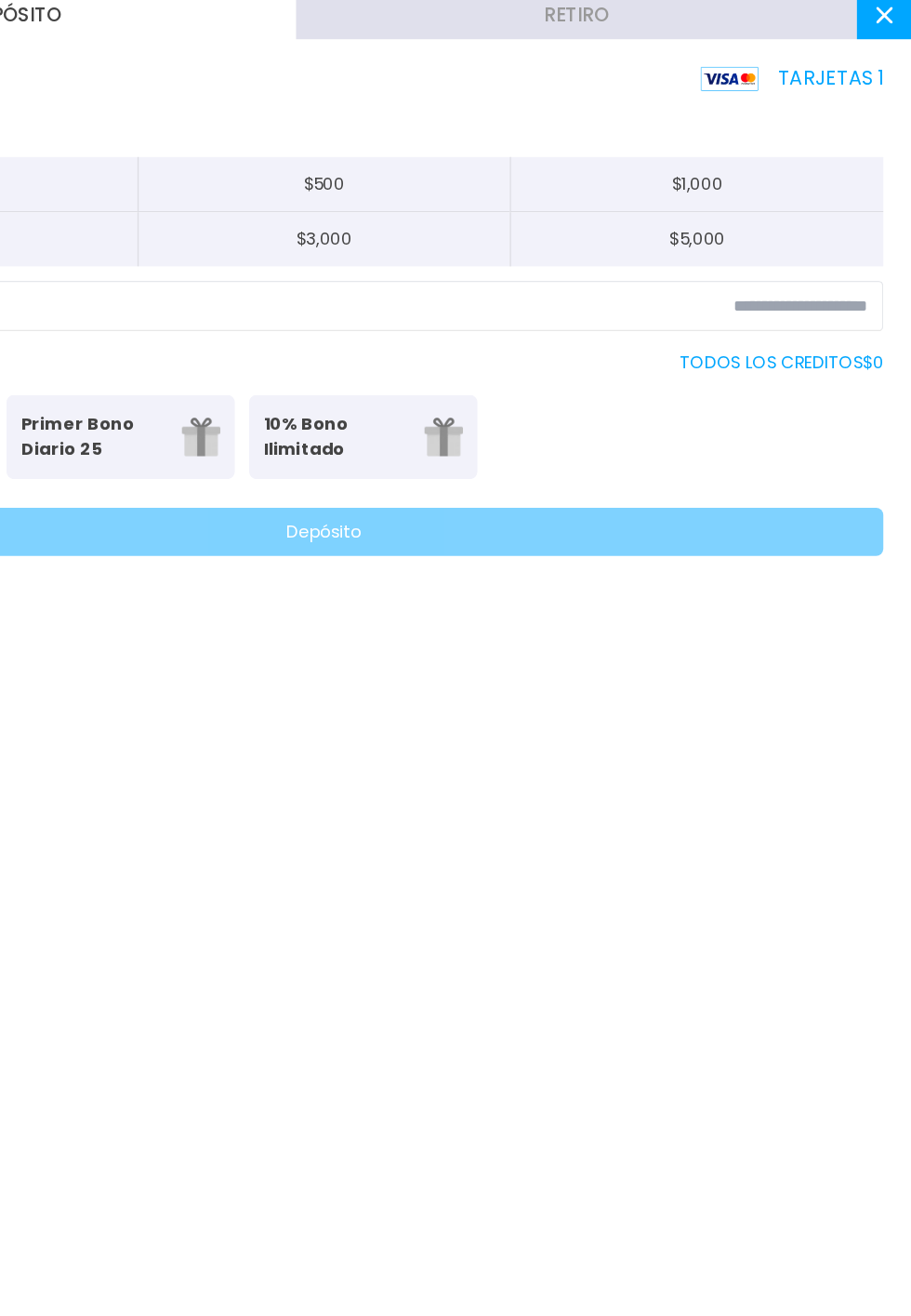 click on "TARJETAS 1" at bounding box center [818, 68] 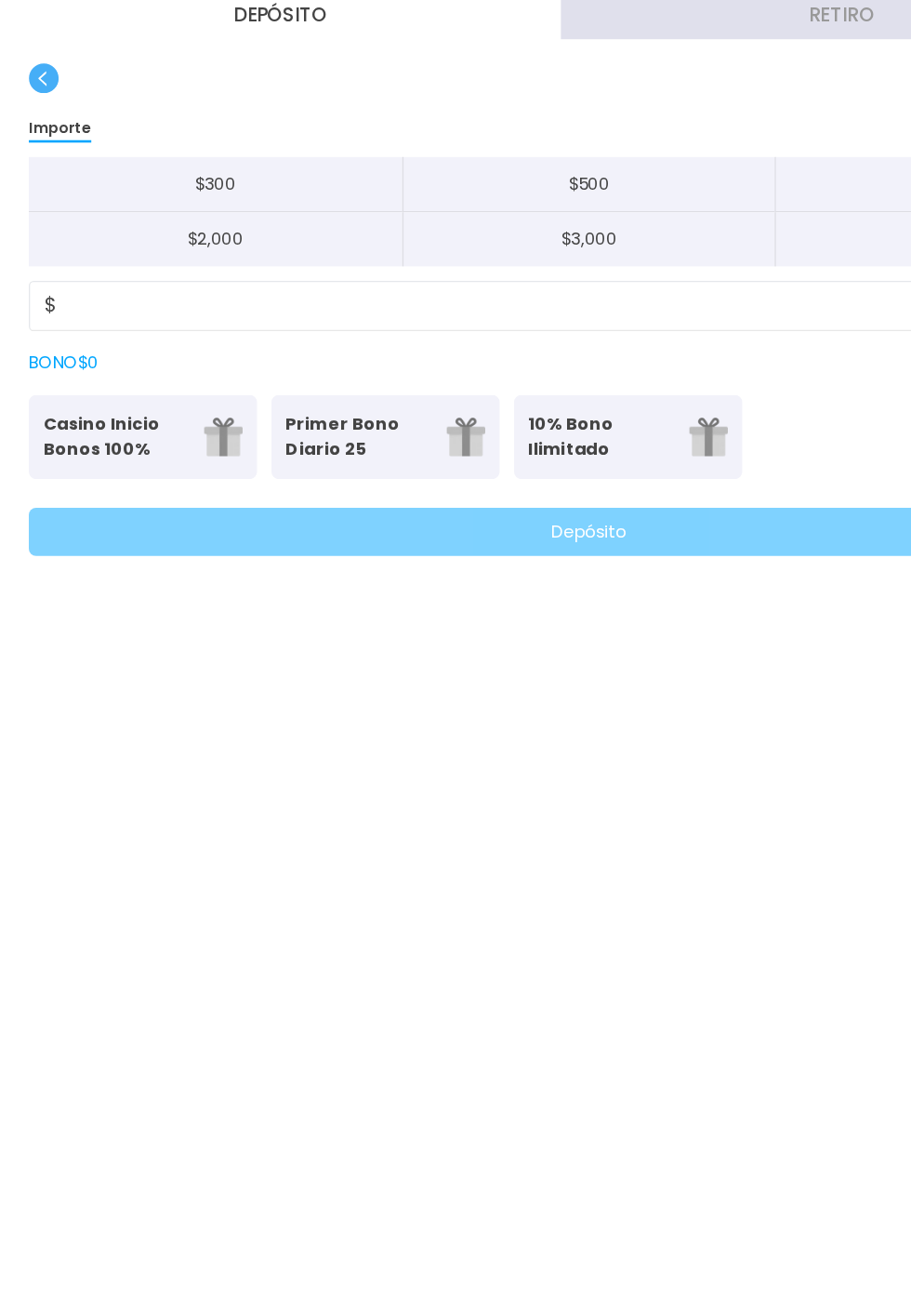 click on "TARJETAS 1" at bounding box center (456, 67) 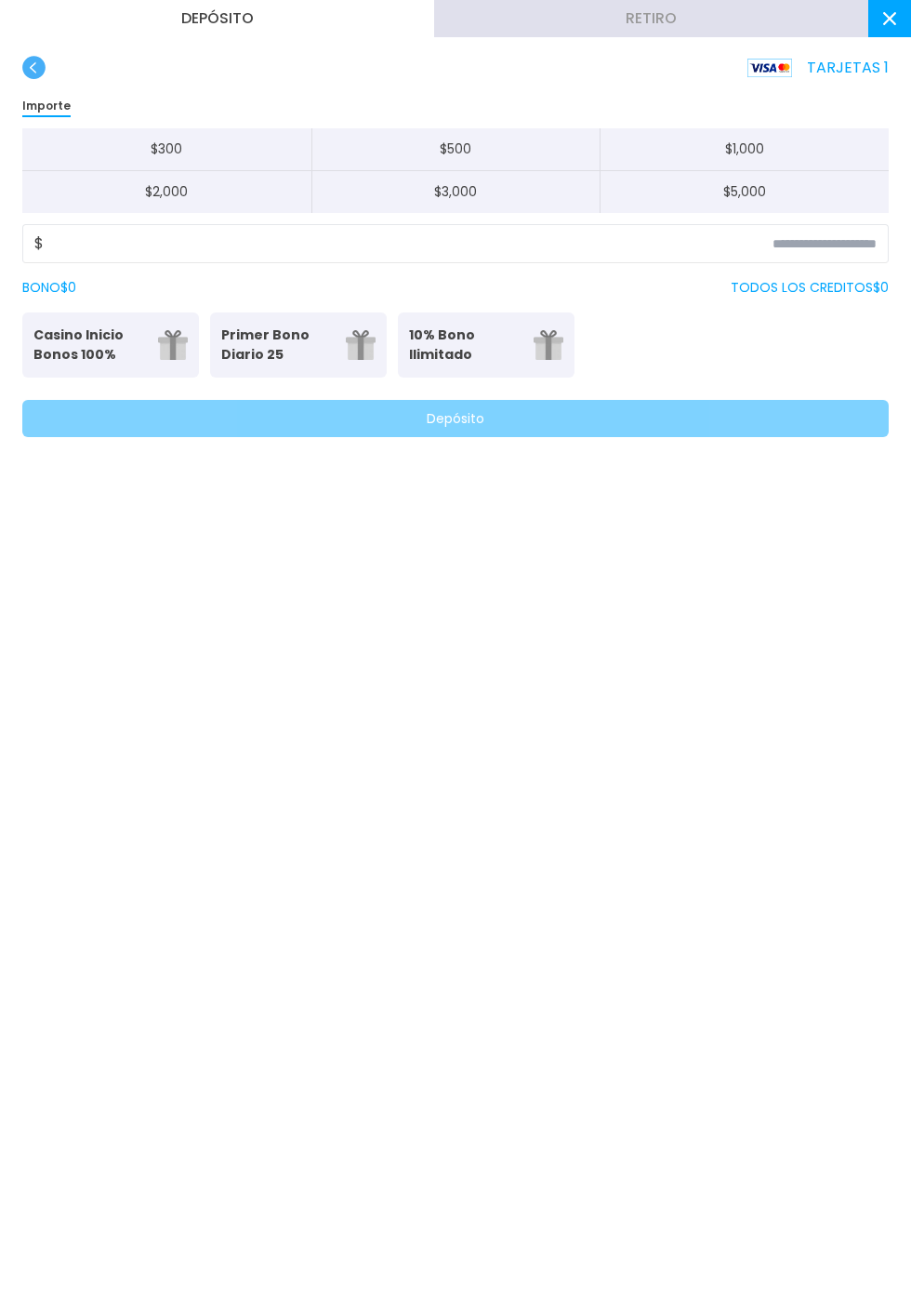 scroll, scrollTop: 11, scrollLeft: 0, axis: vertical 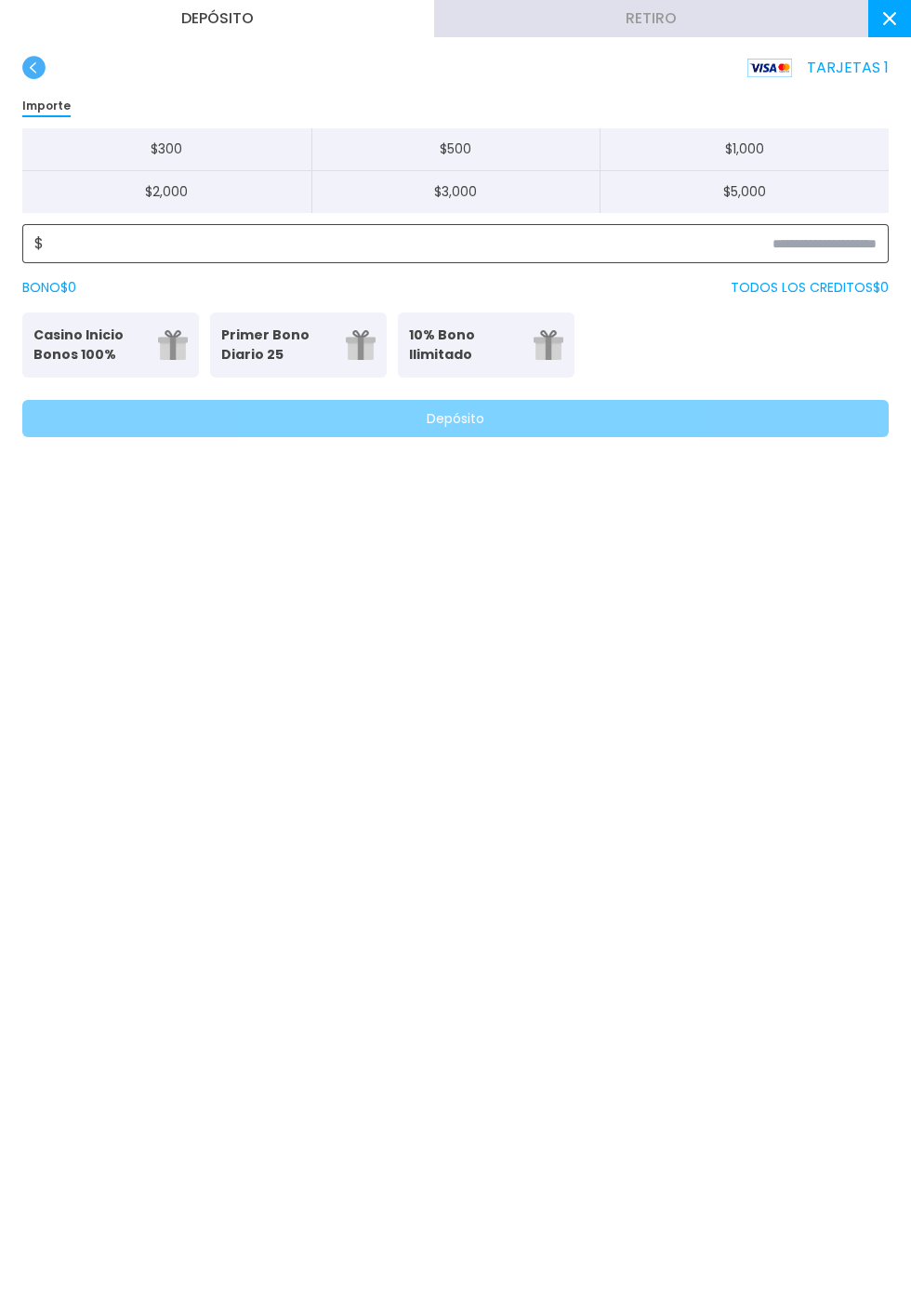 click at bounding box center (460, 244) 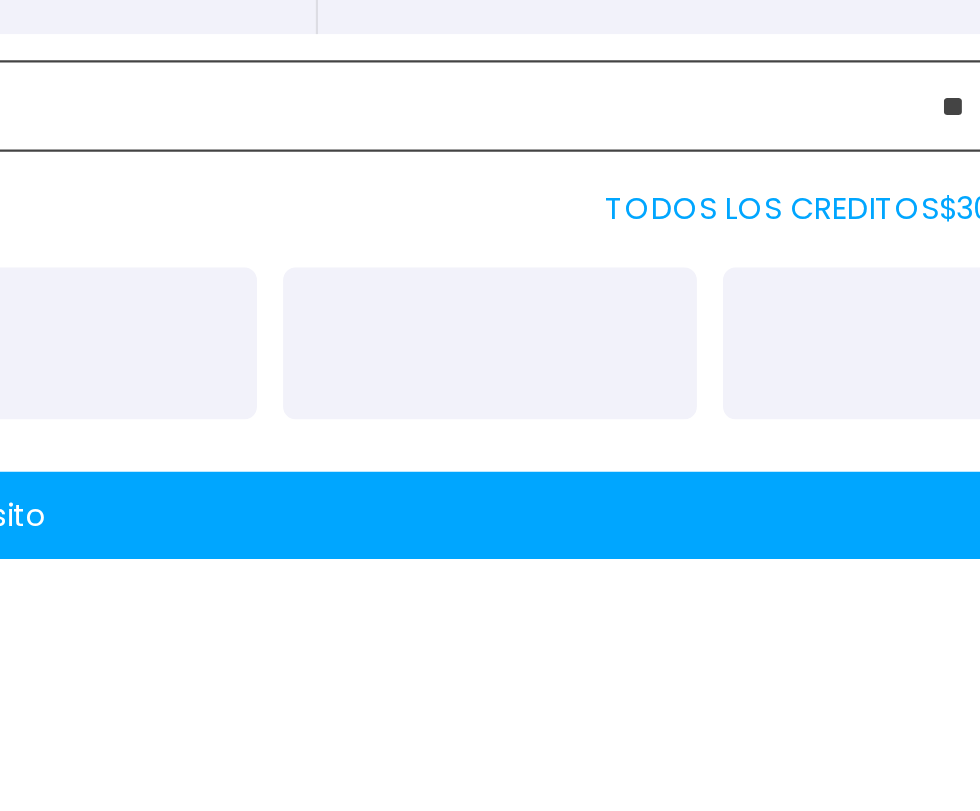 scroll, scrollTop: 0, scrollLeft: 0, axis: both 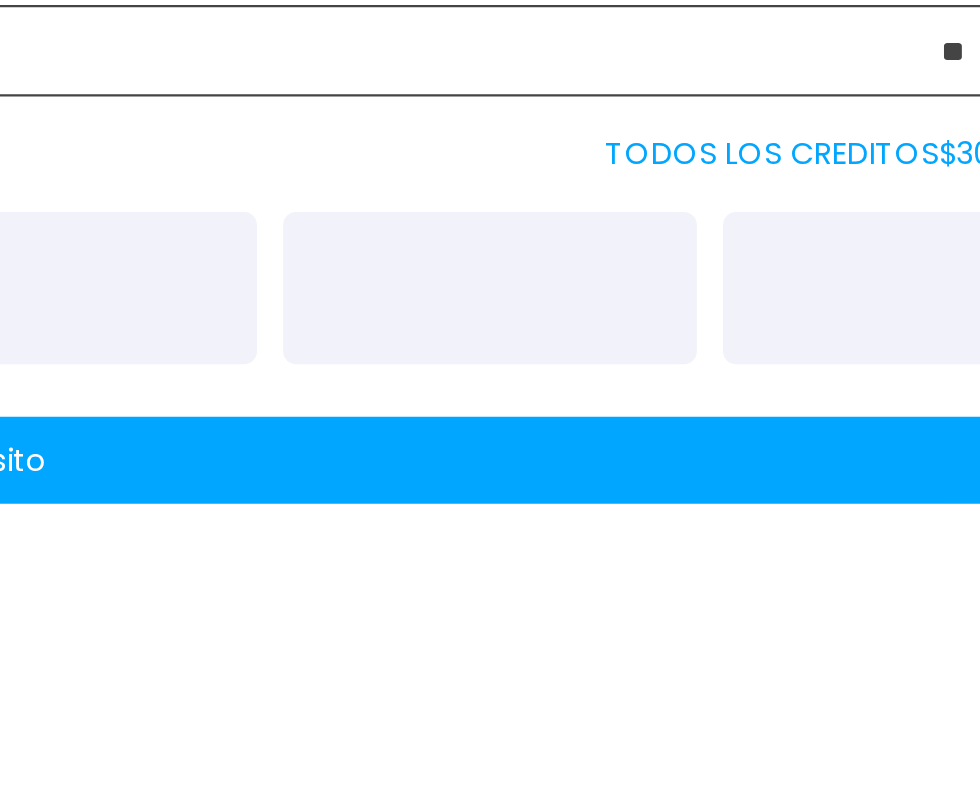 type on "**" 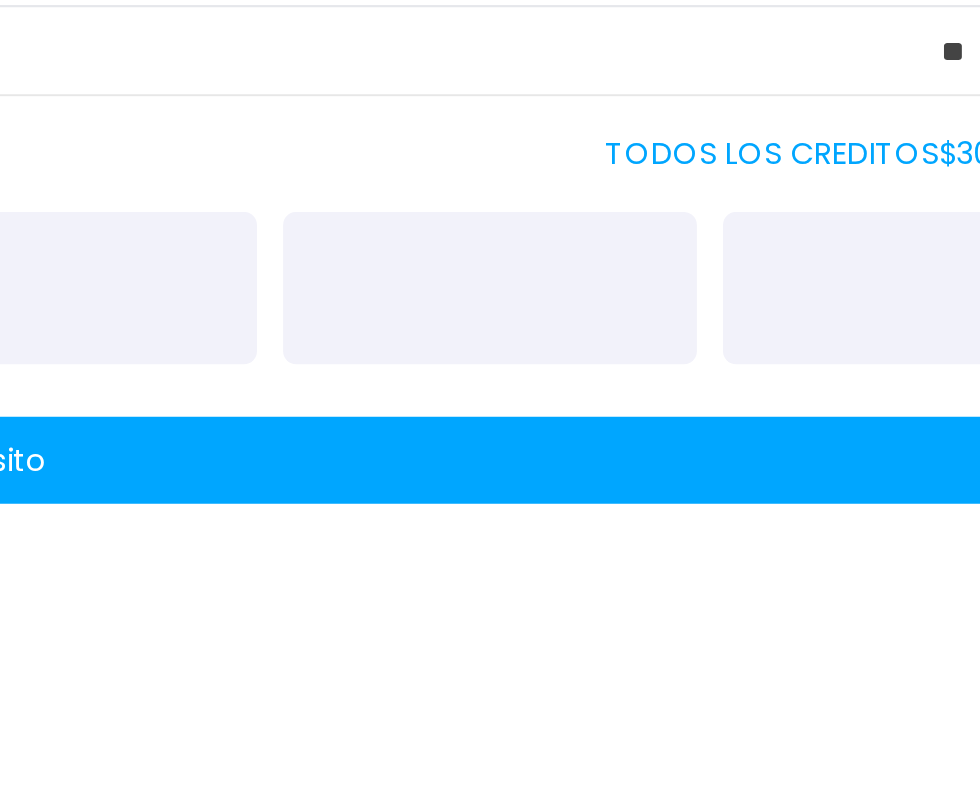 click on "Depósito" at bounding box center (490, 478) 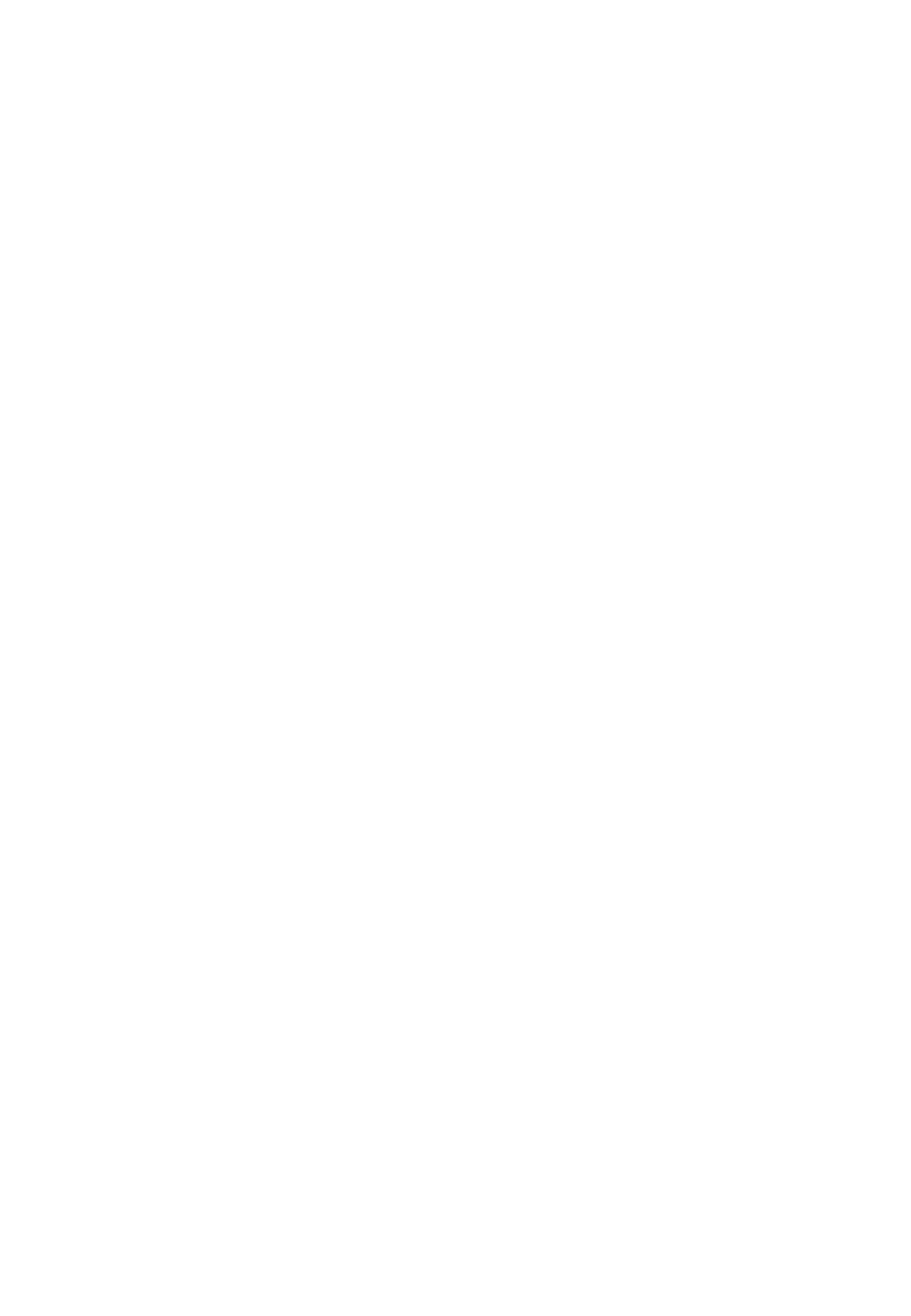 scroll, scrollTop: 0, scrollLeft: 0, axis: both 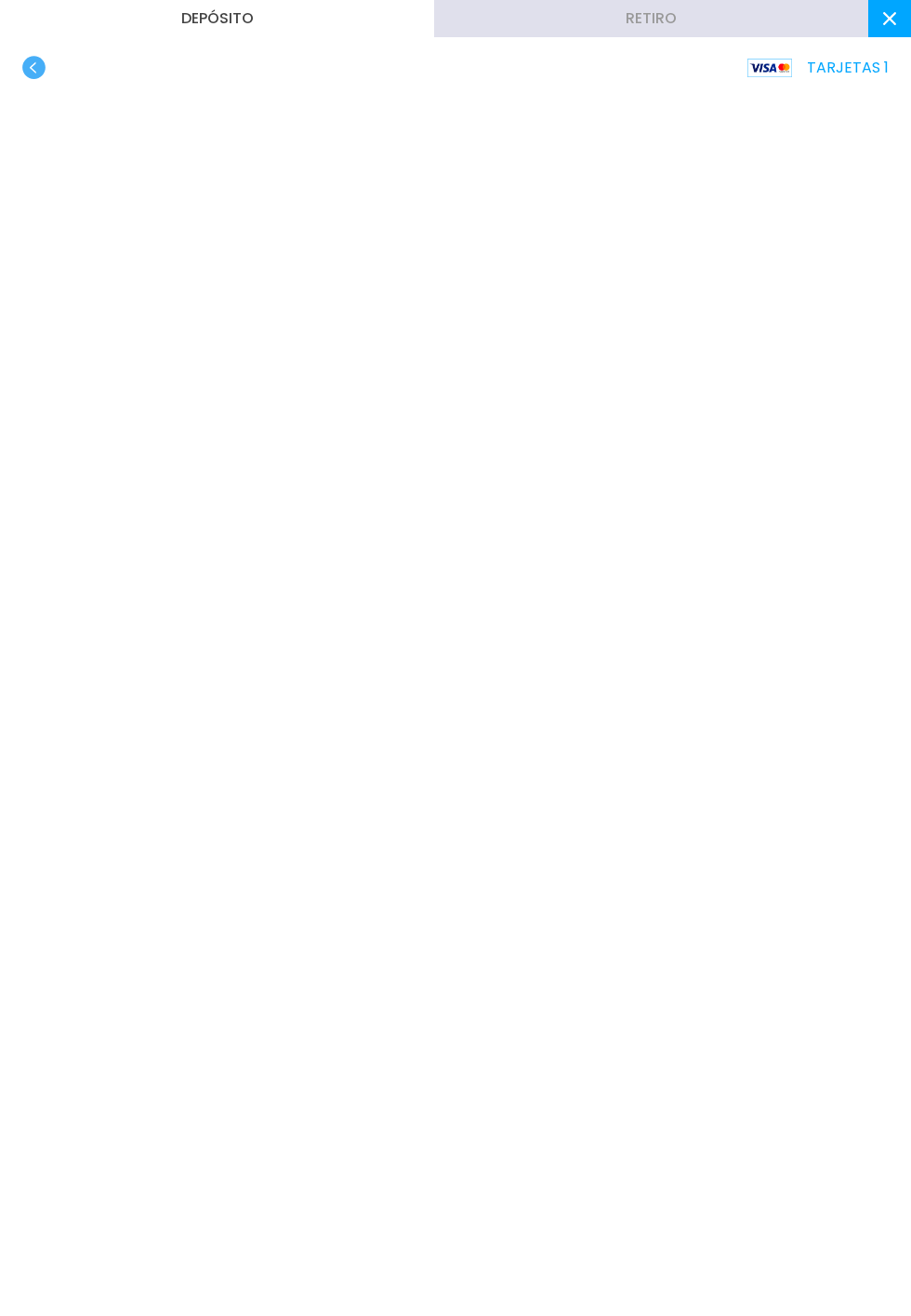 click 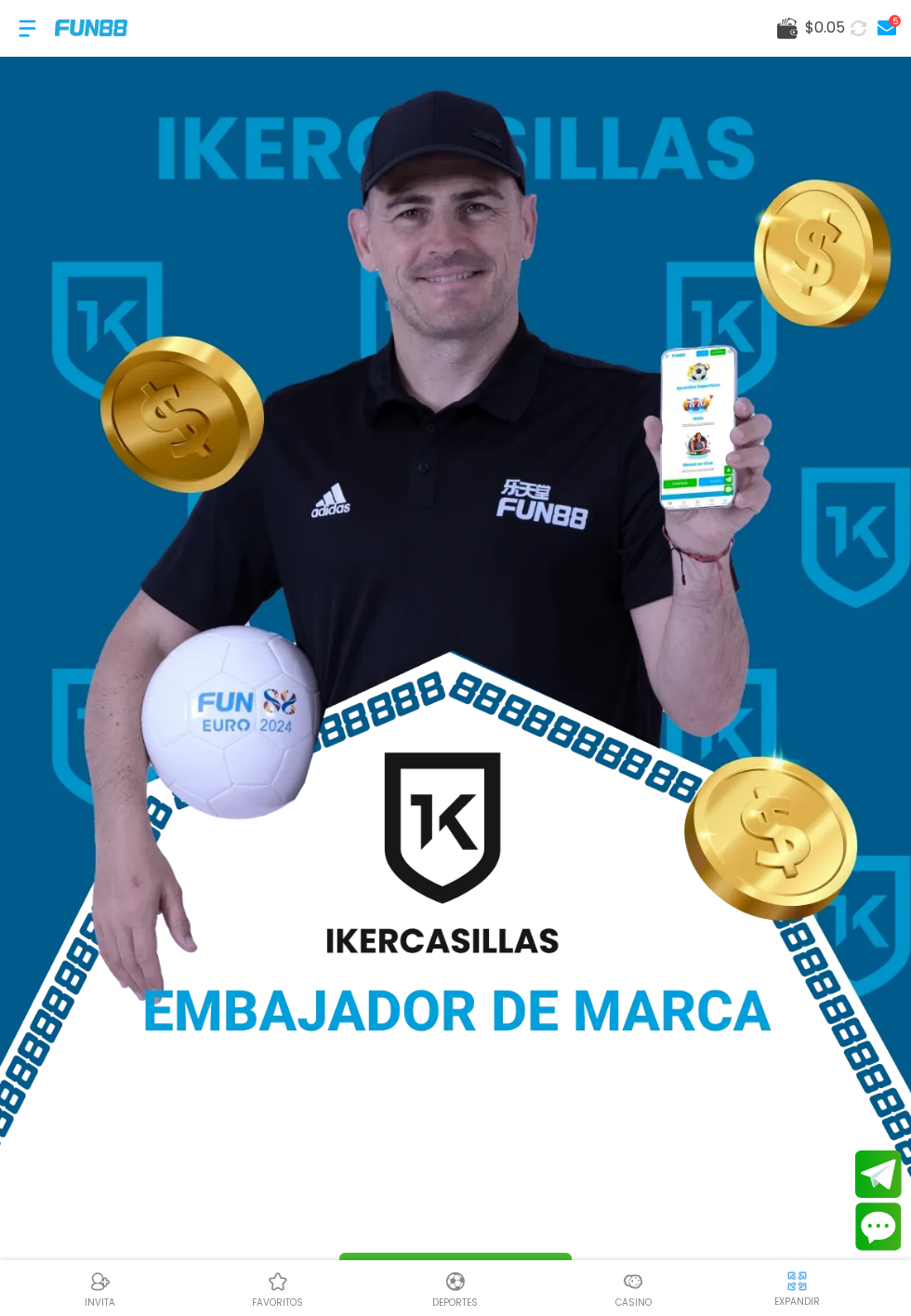 click at bounding box center [685, 1543] 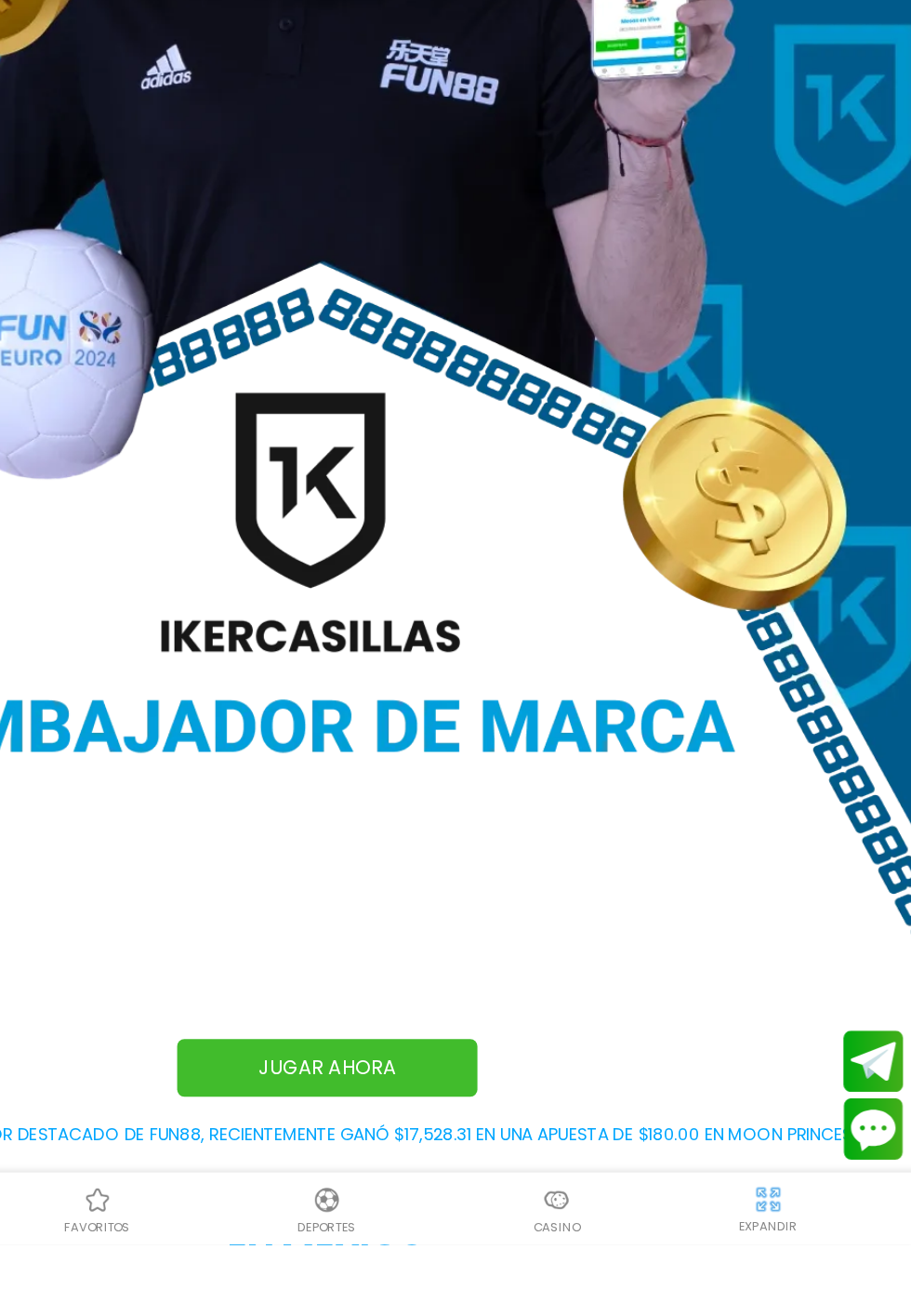 scroll, scrollTop: 113, scrollLeft: 0, axis: vertical 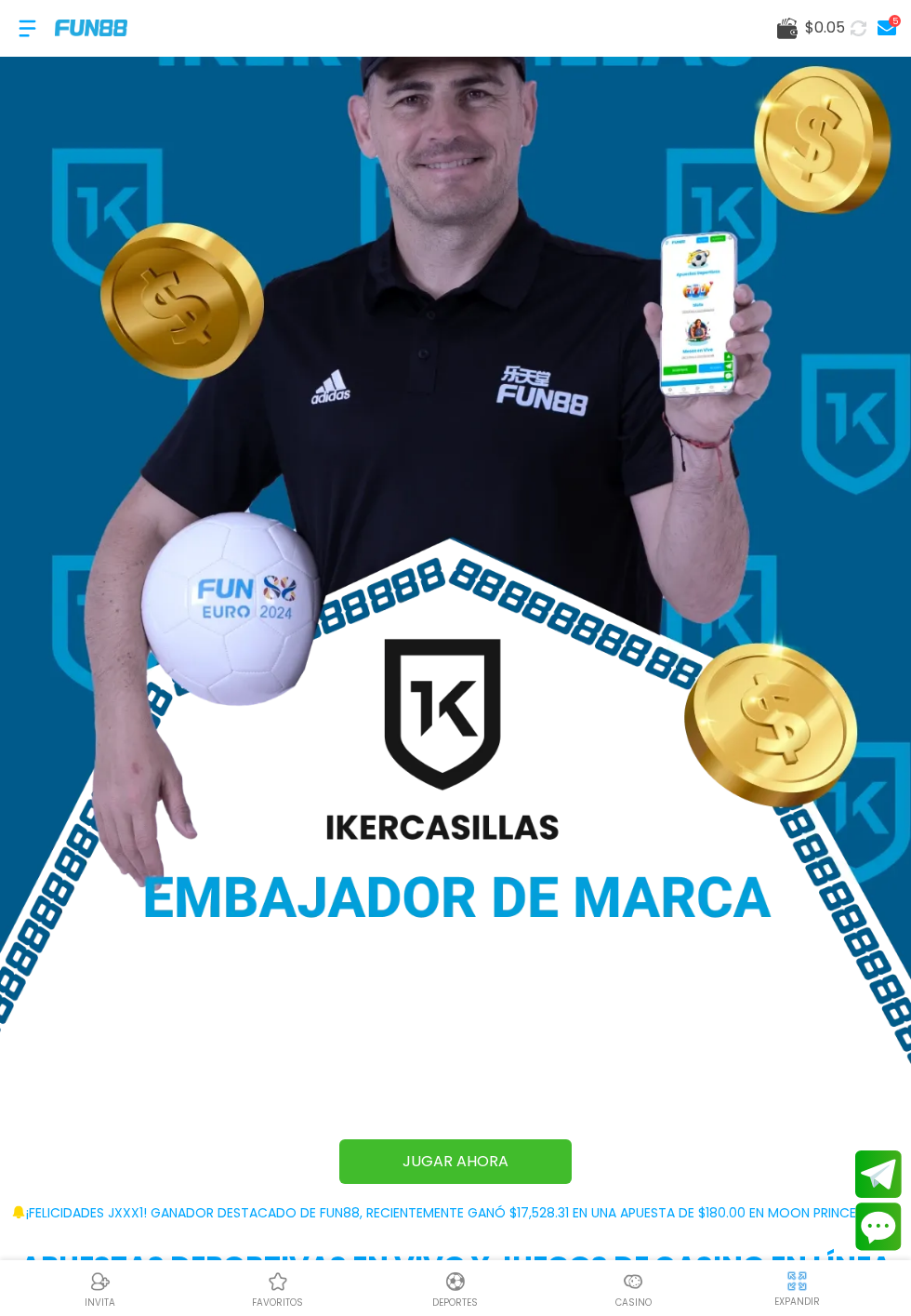 click on "Mesas en Vivo" at bounding box center [684, 1452] 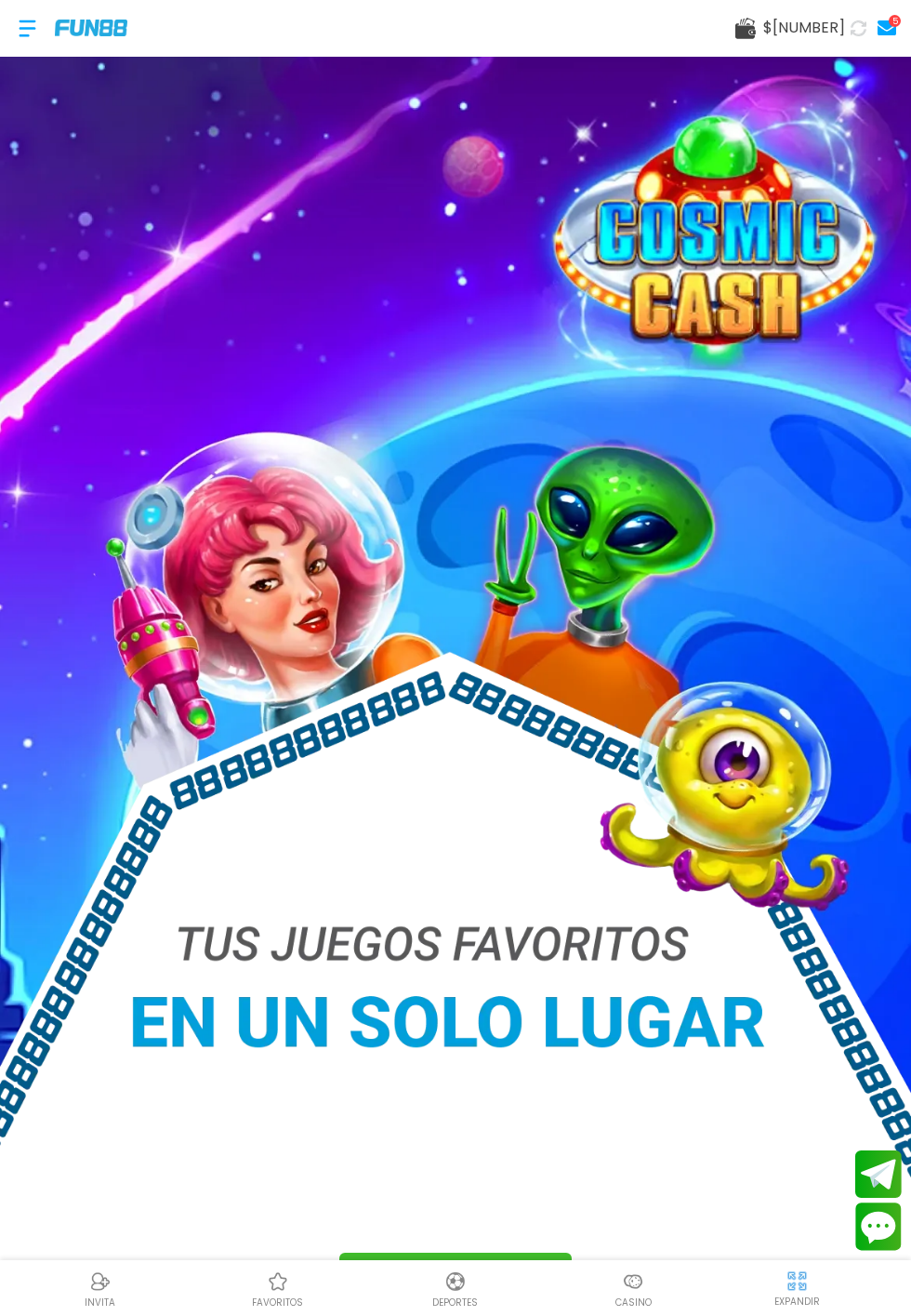 scroll, scrollTop: 308, scrollLeft: 0, axis: vertical 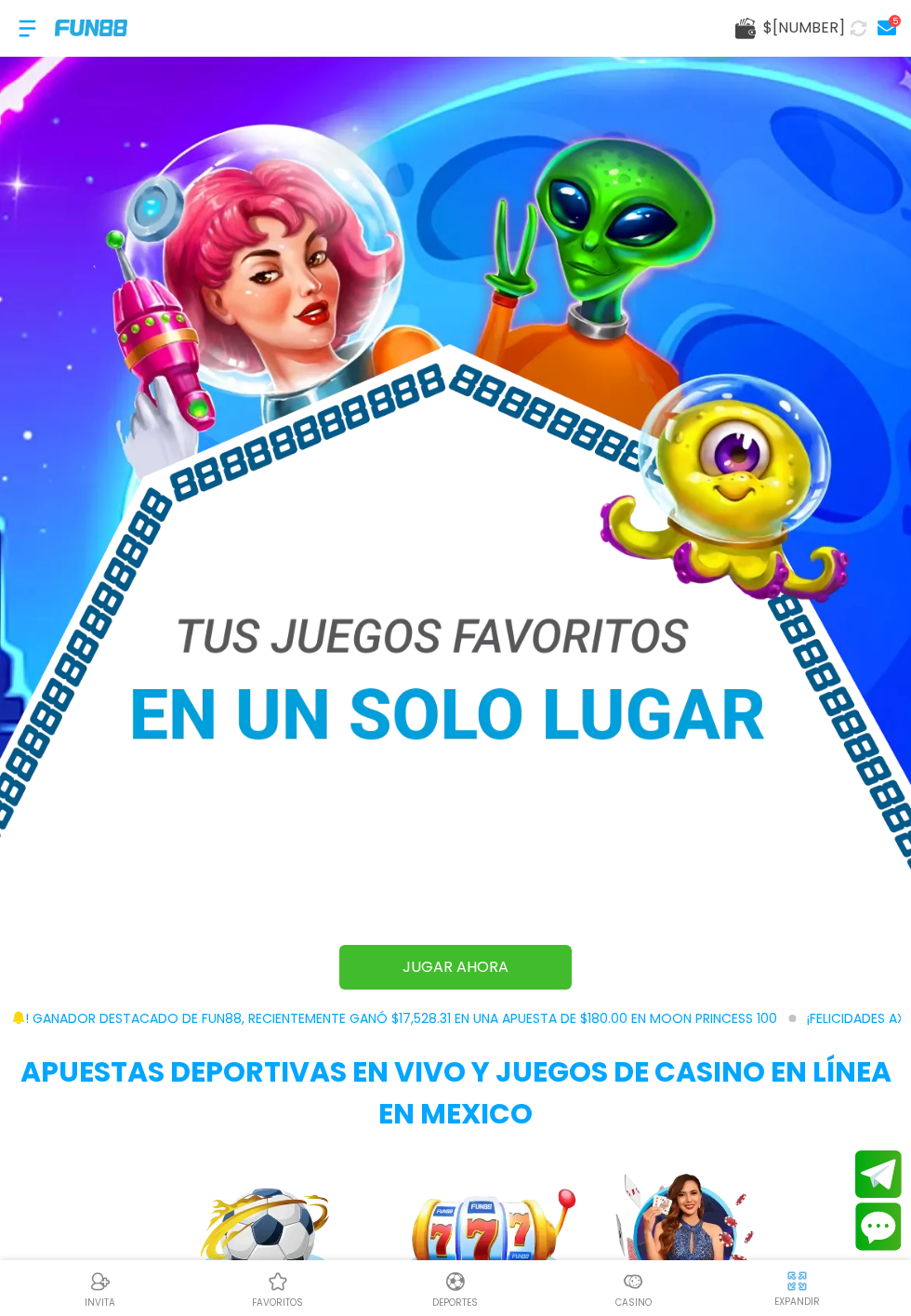 click on "JUGAR AHORA" at bounding box center [456, 967] 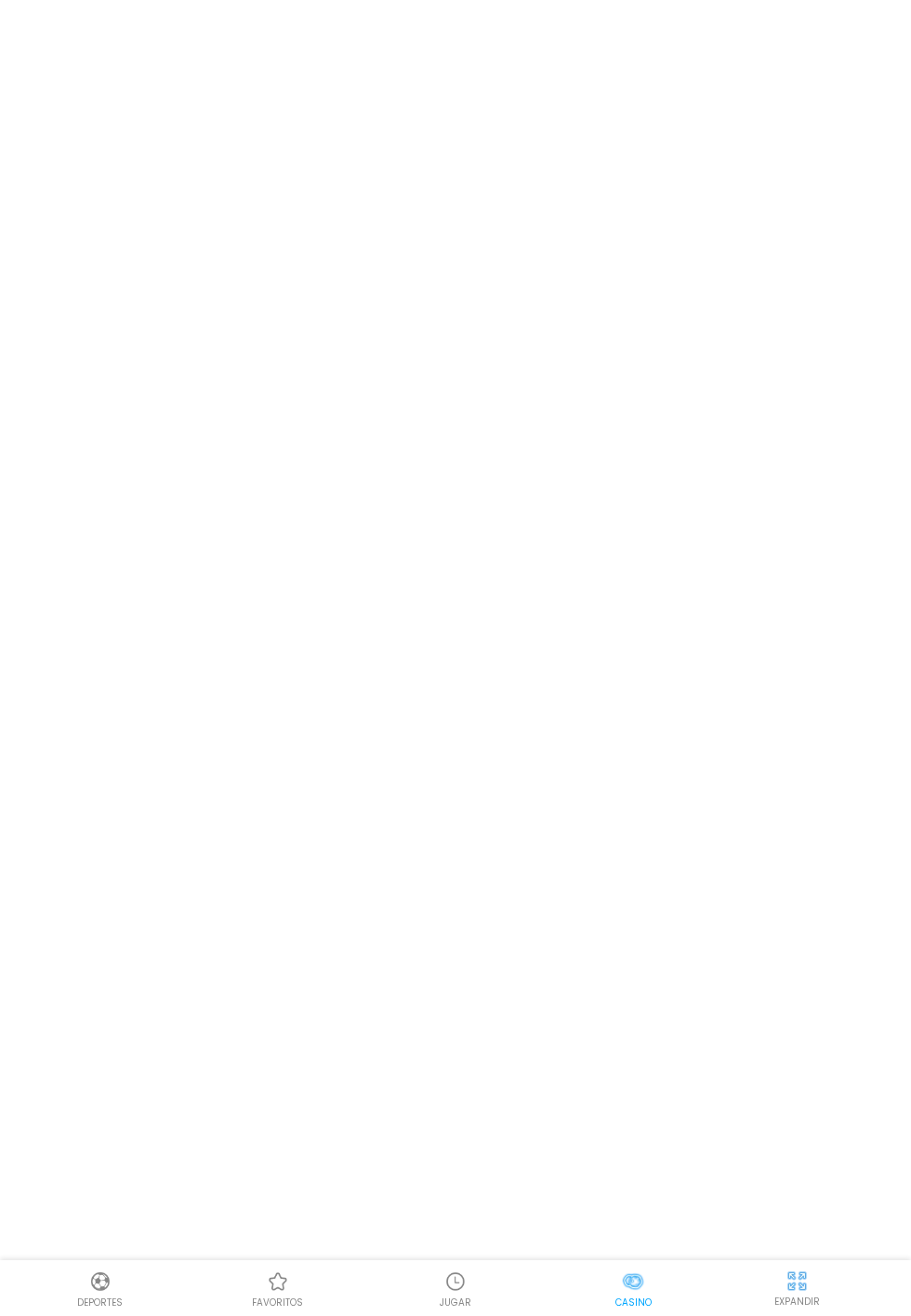 scroll, scrollTop: 0, scrollLeft: 0, axis: both 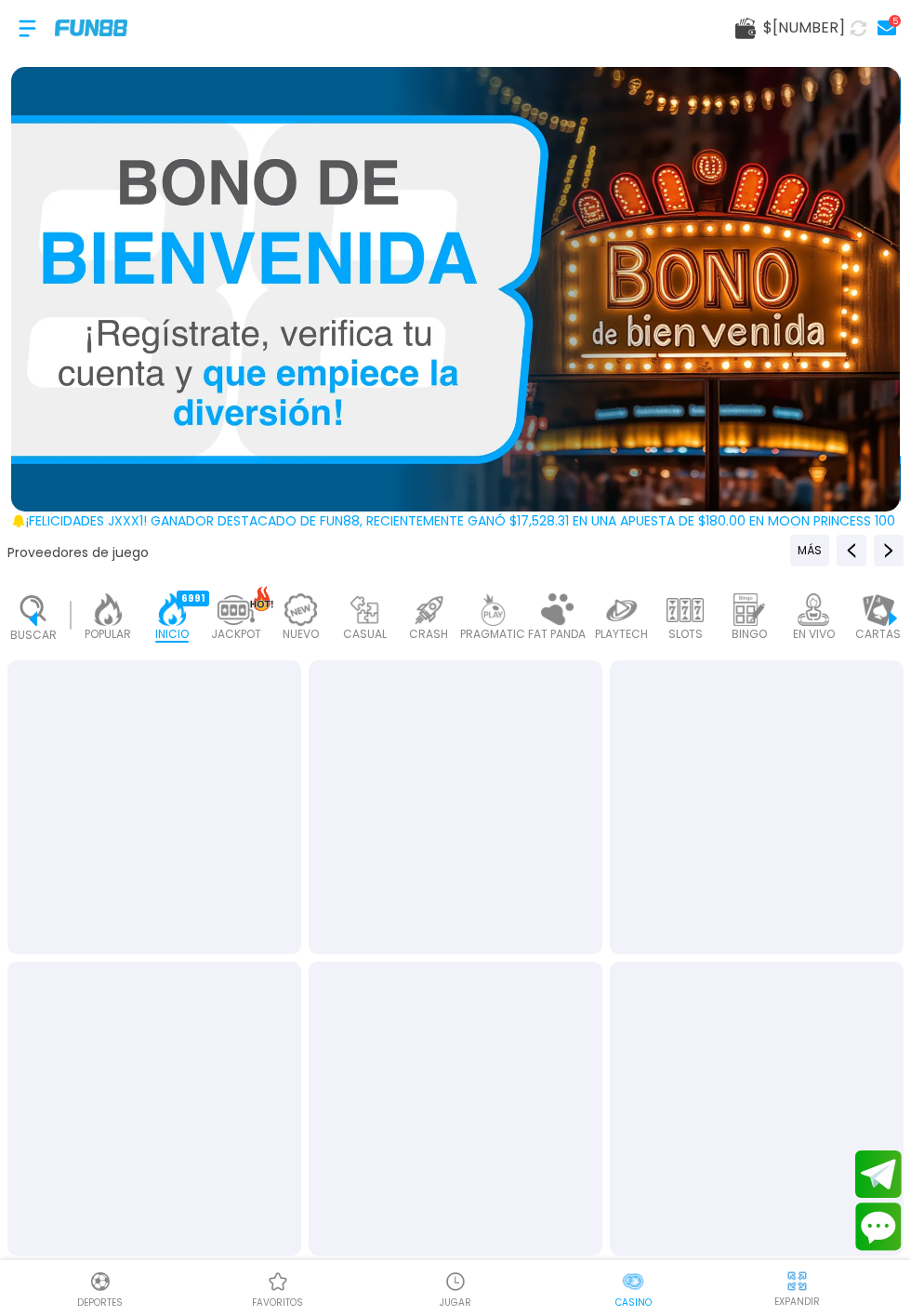 click at bounding box center (108, 609) 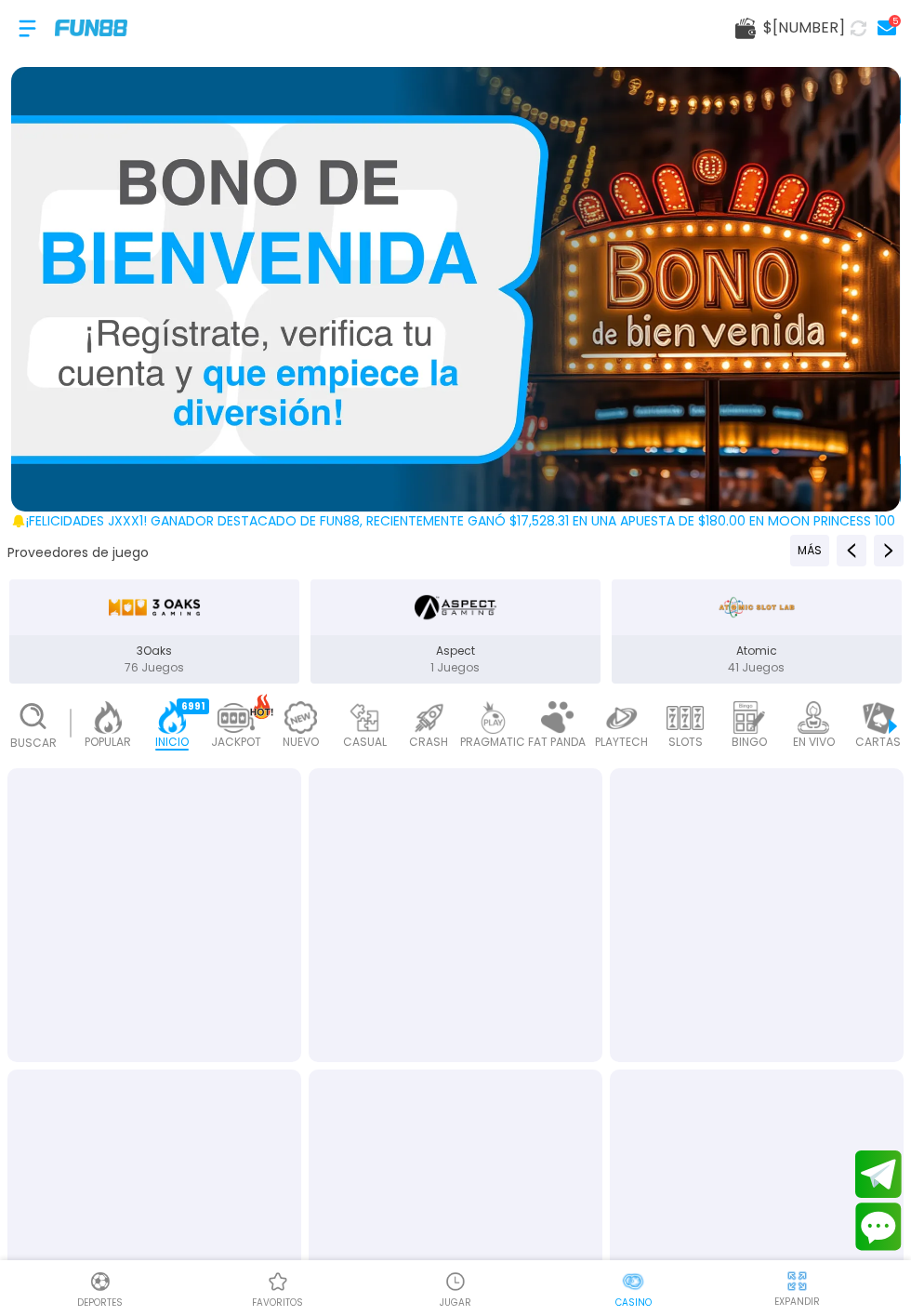 click at bounding box center [154, 607] 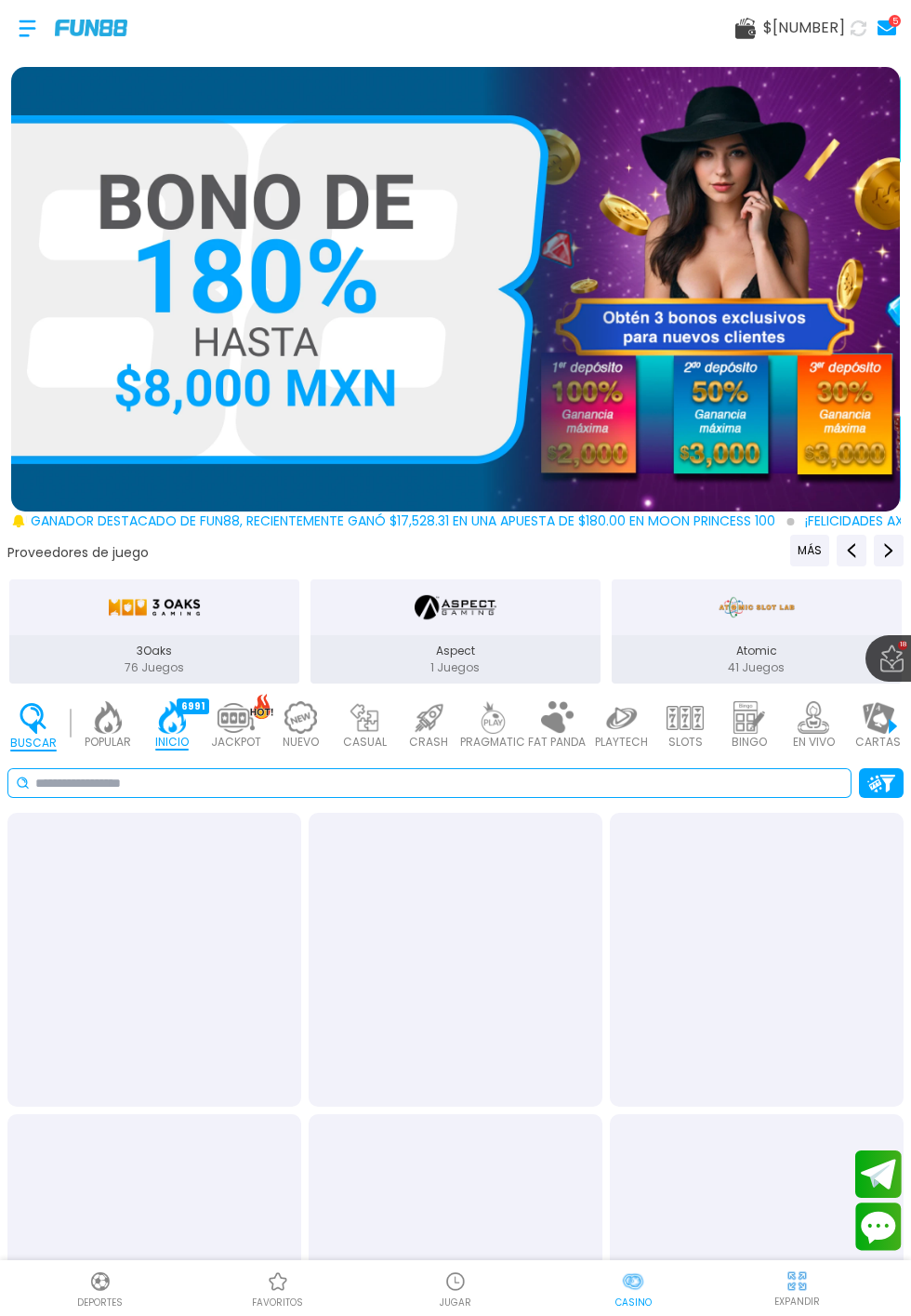 click at bounding box center [439, 783] 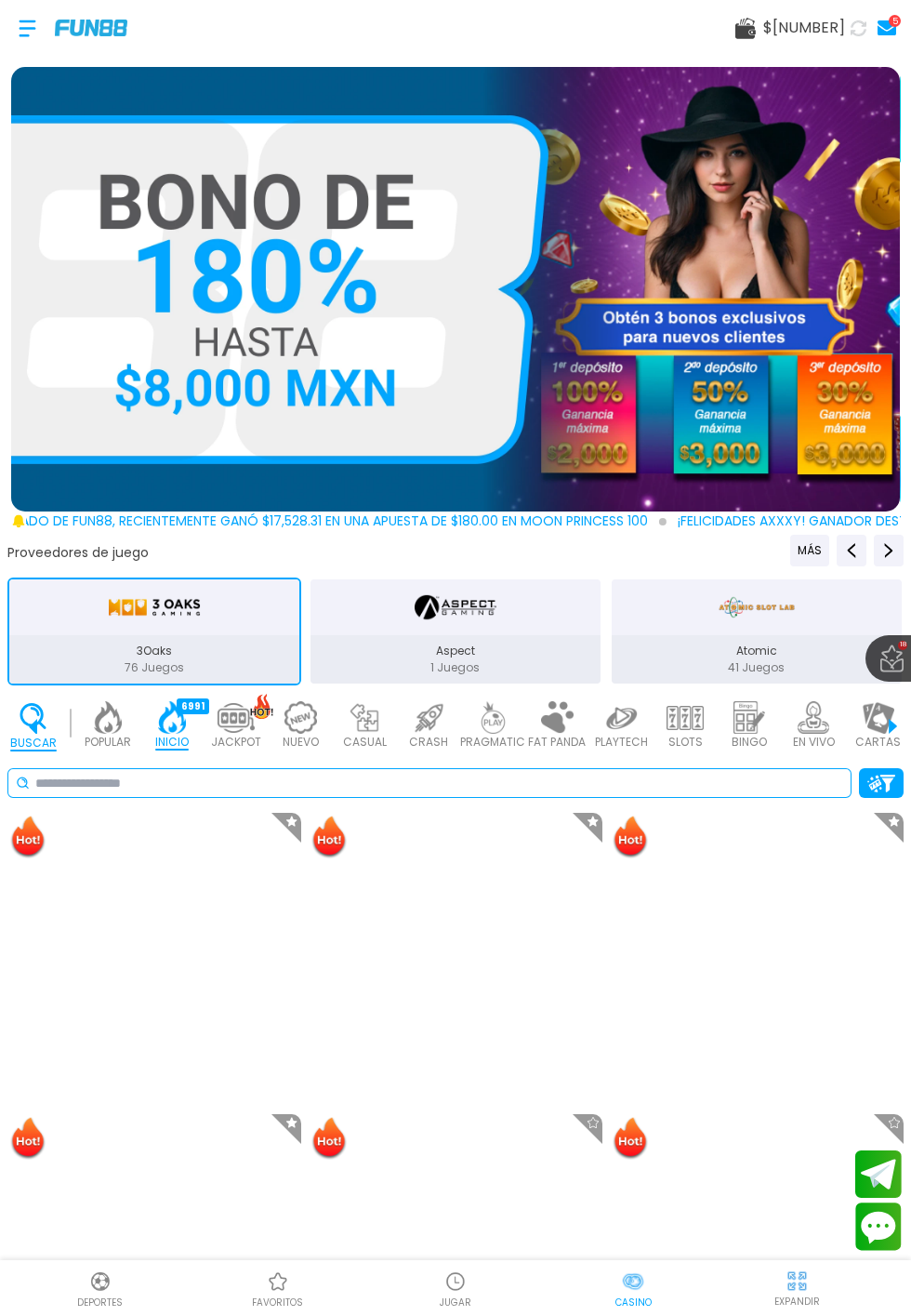 click at bounding box center (439, 783) 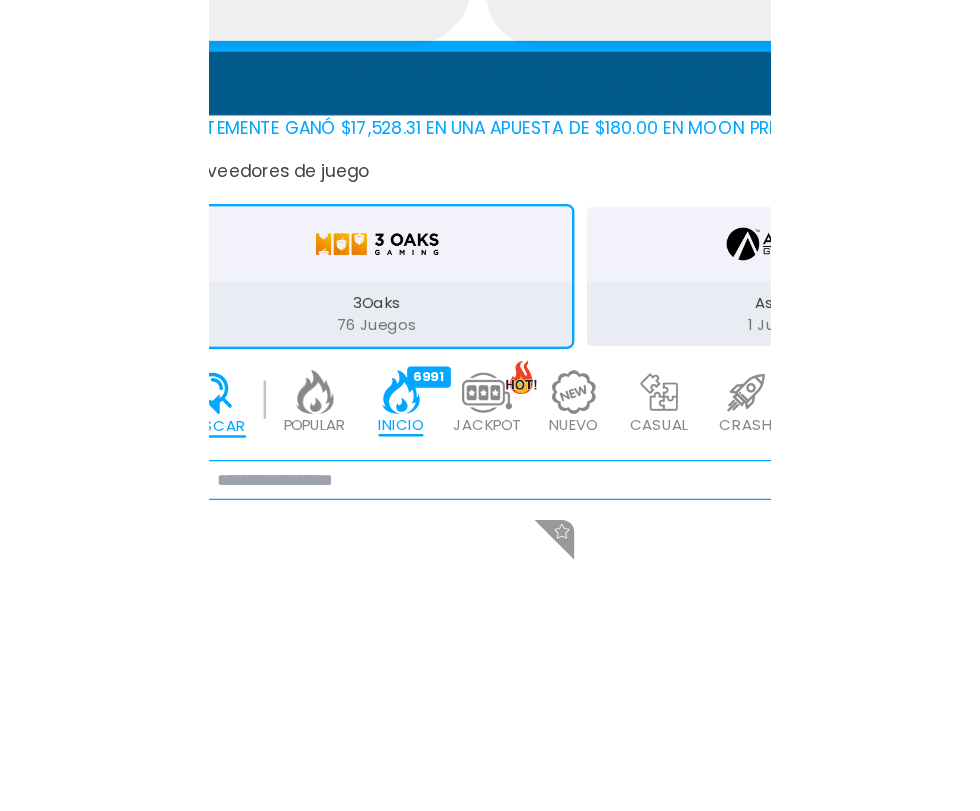 scroll, scrollTop: 0, scrollLeft: 50, axis: horizontal 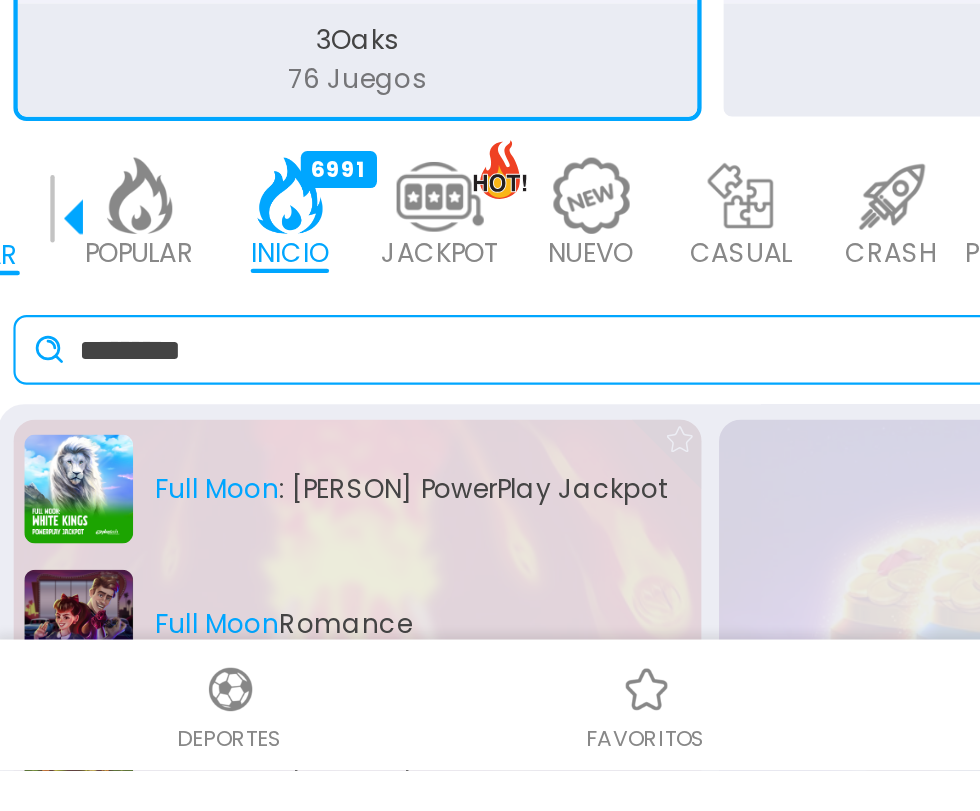 type on "*********" 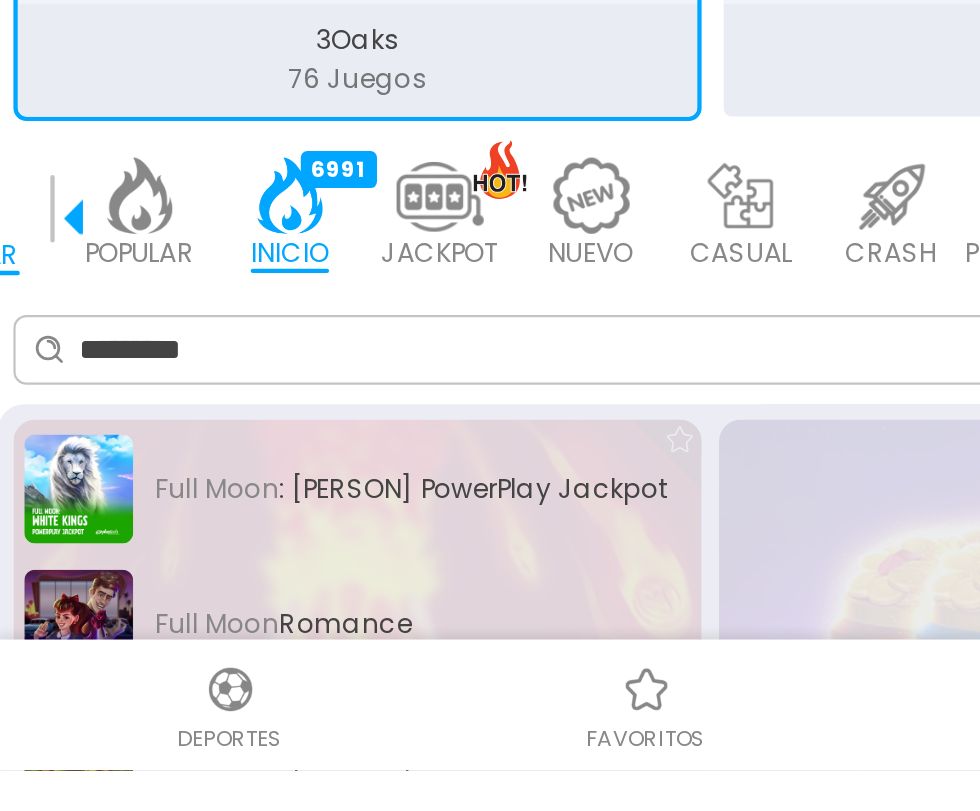 click on "Full Moon : [PERSON] PowerPlay Jackpot" at bounding box center (249, 682) 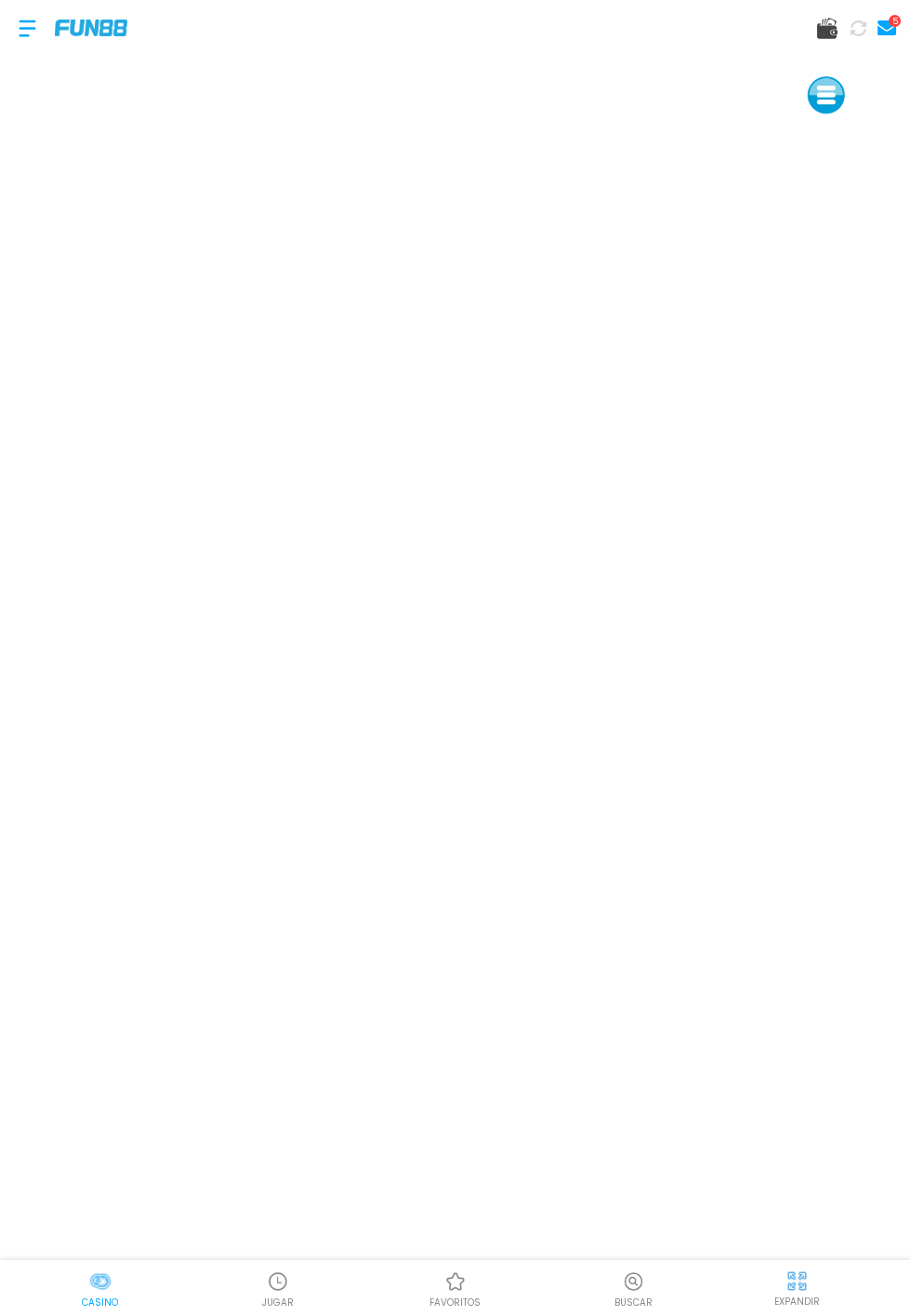 click at bounding box center (100, 1282) 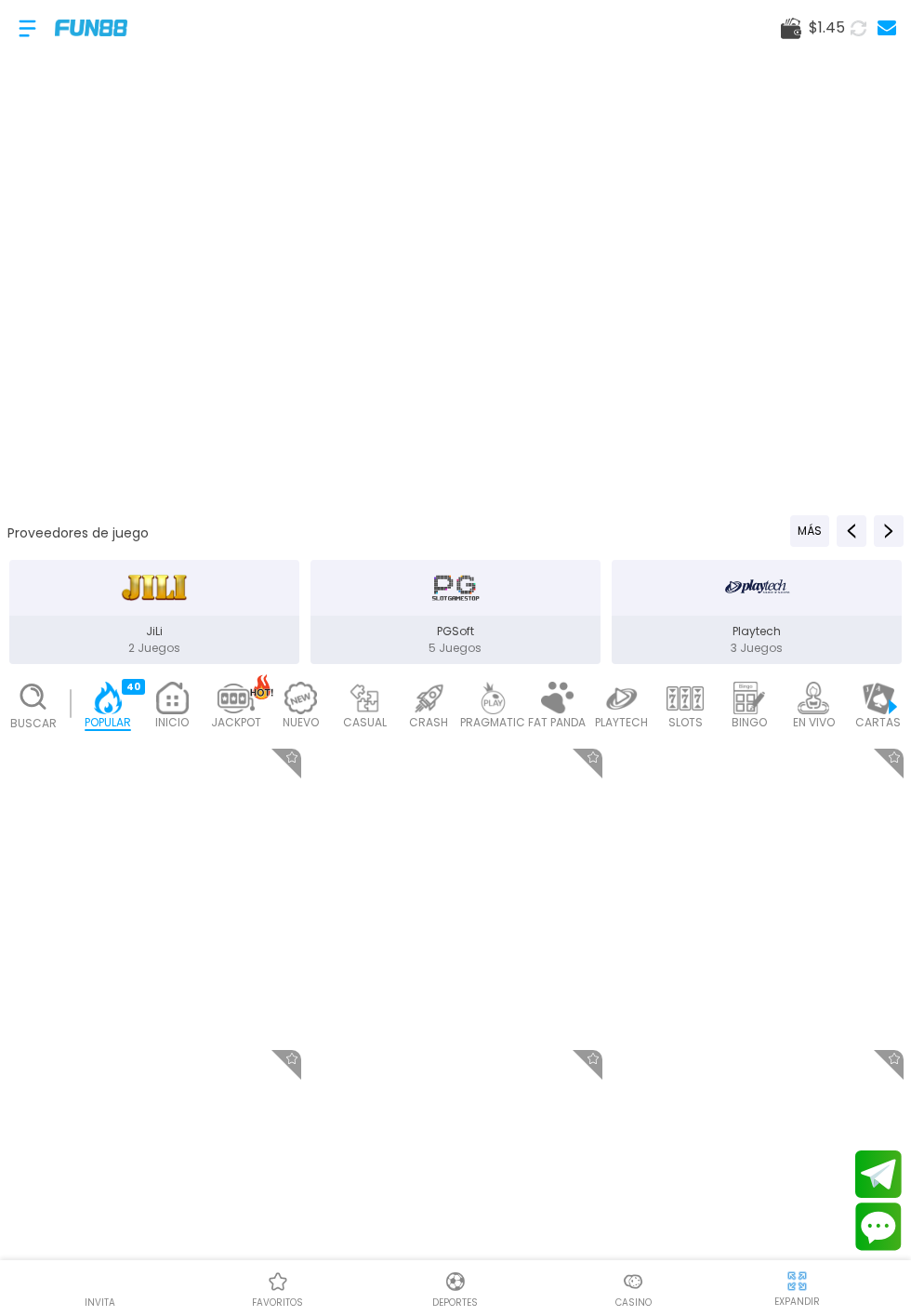 click at bounding box center (154, 896) 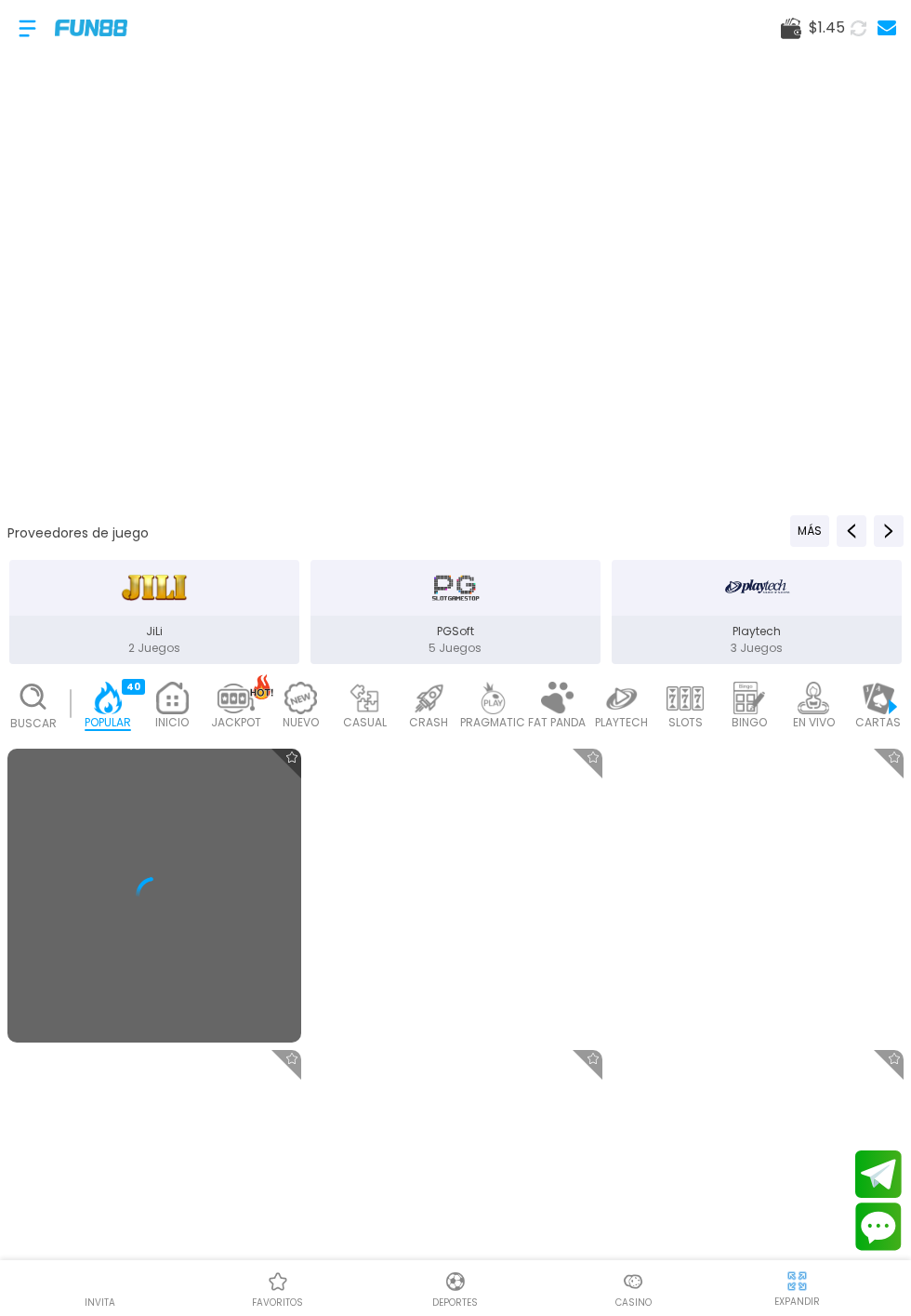 click 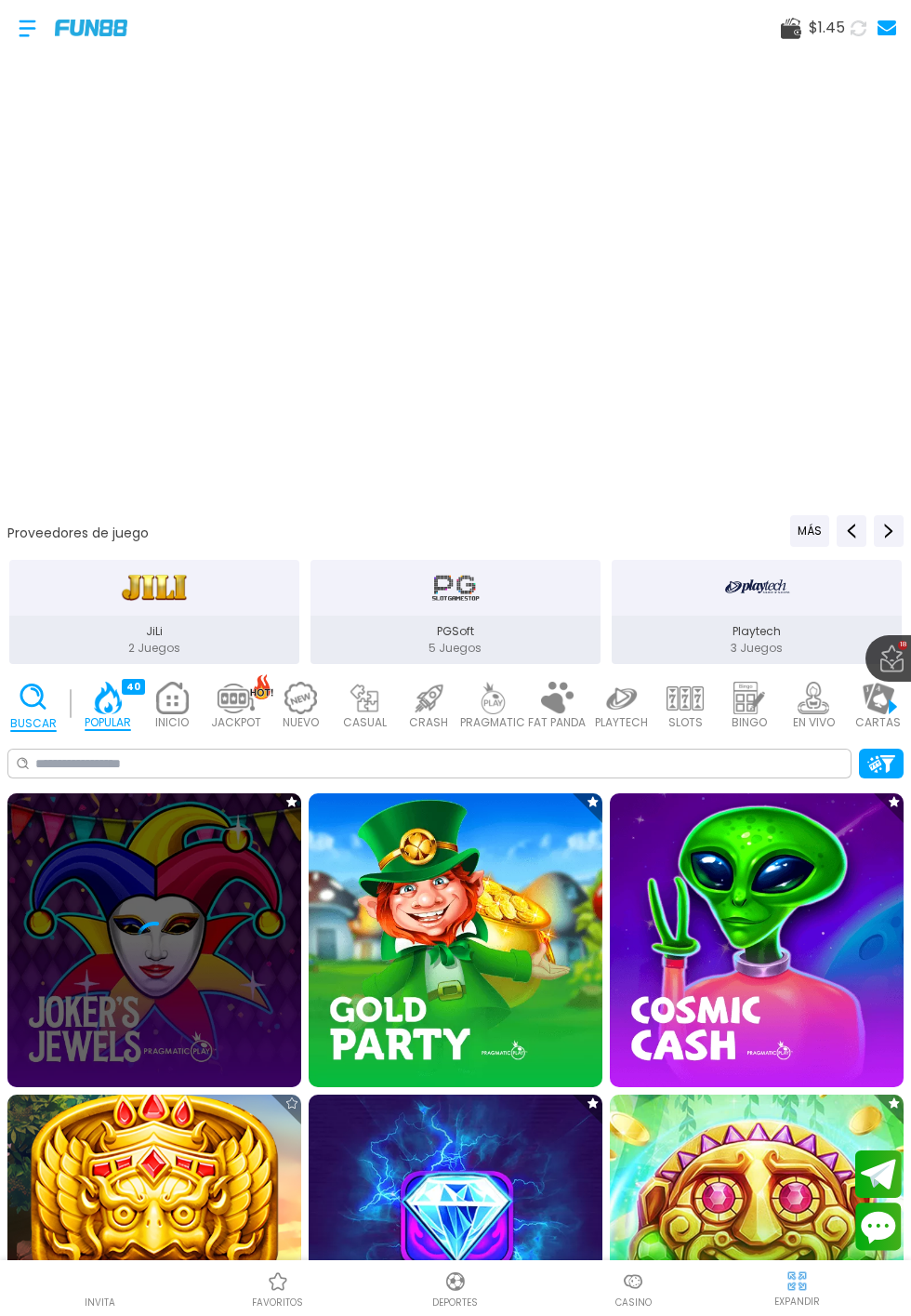 click on "Buscar" at bounding box center [33, 724] 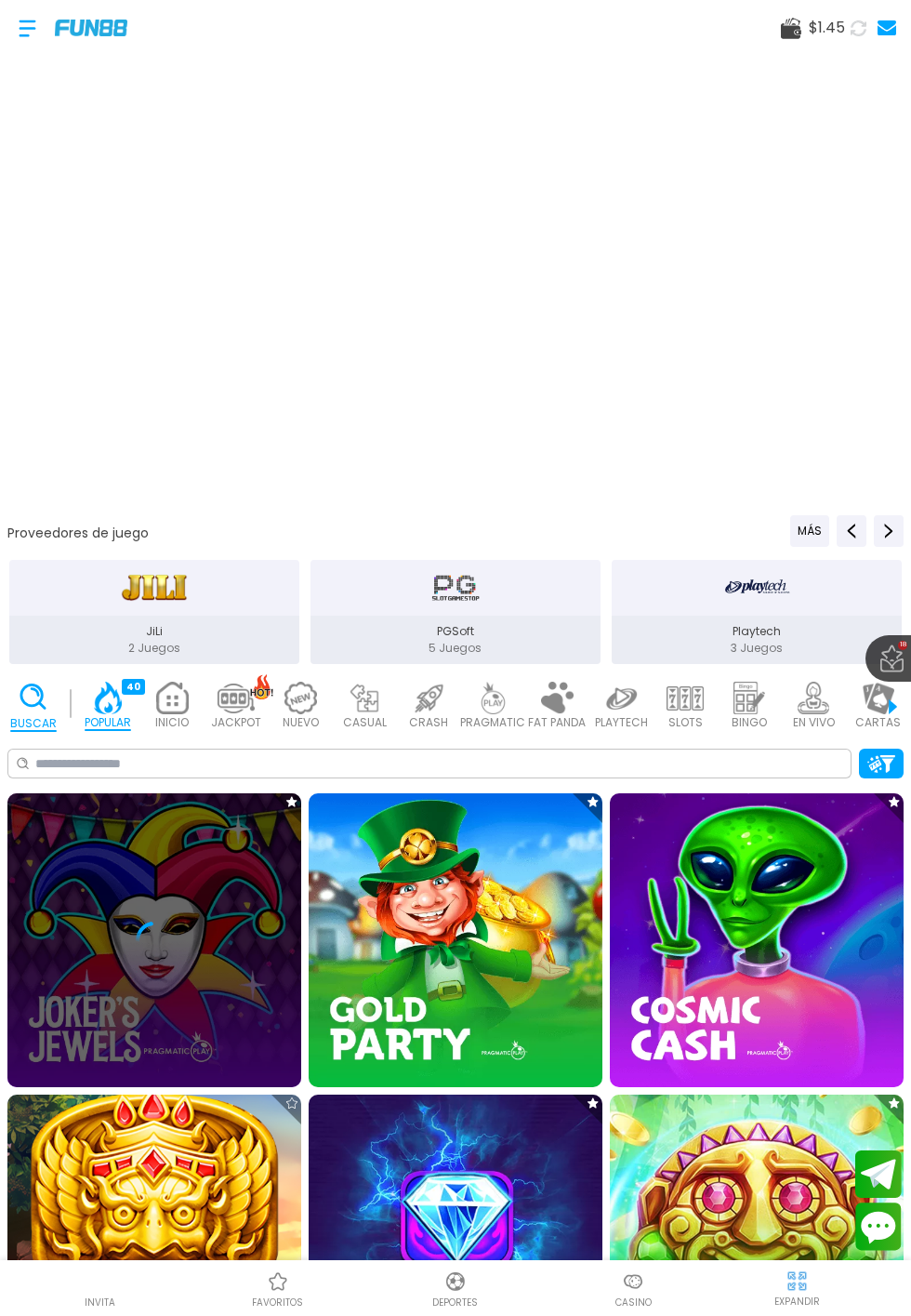 scroll, scrollTop: 55, scrollLeft: 0, axis: vertical 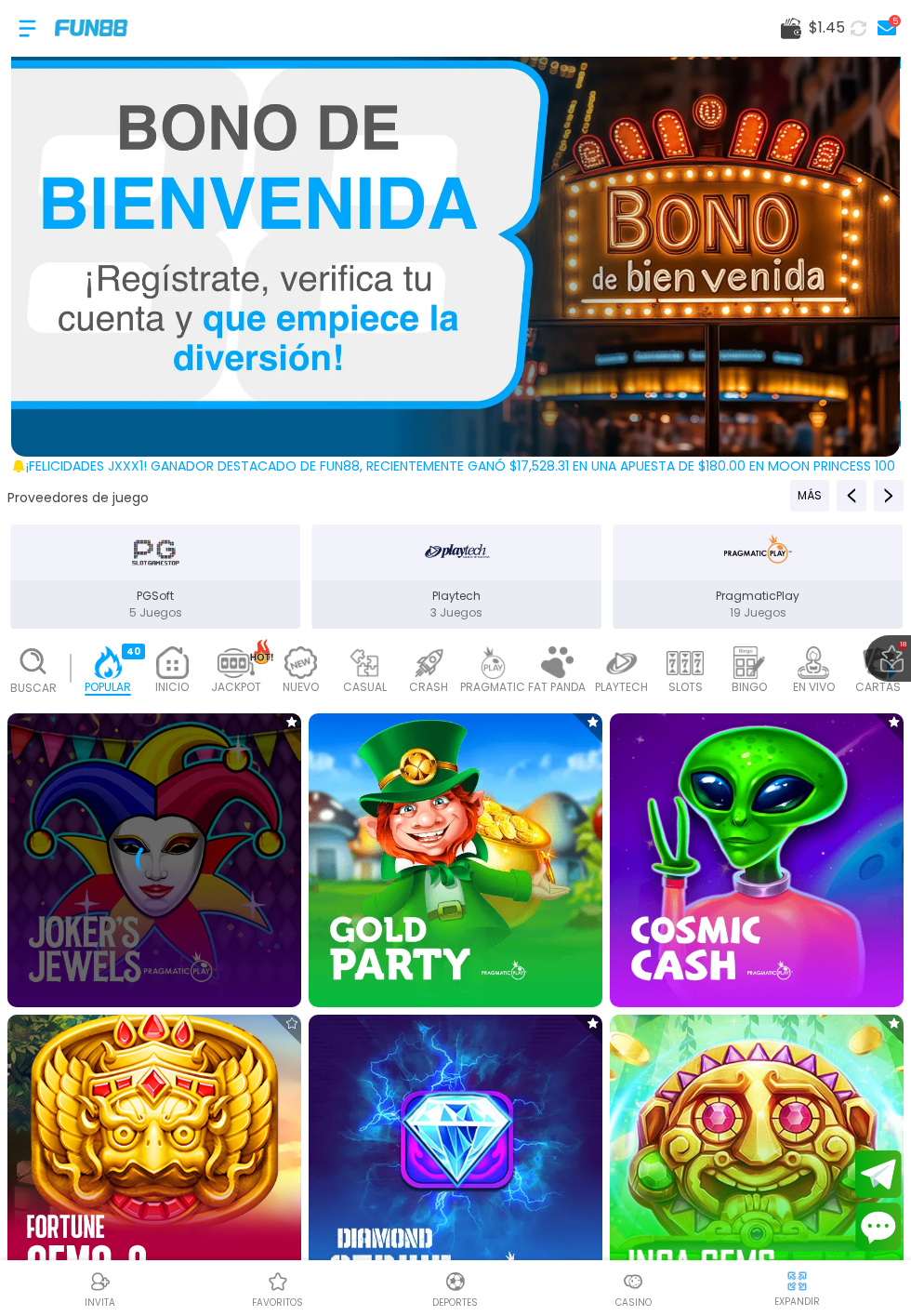 click 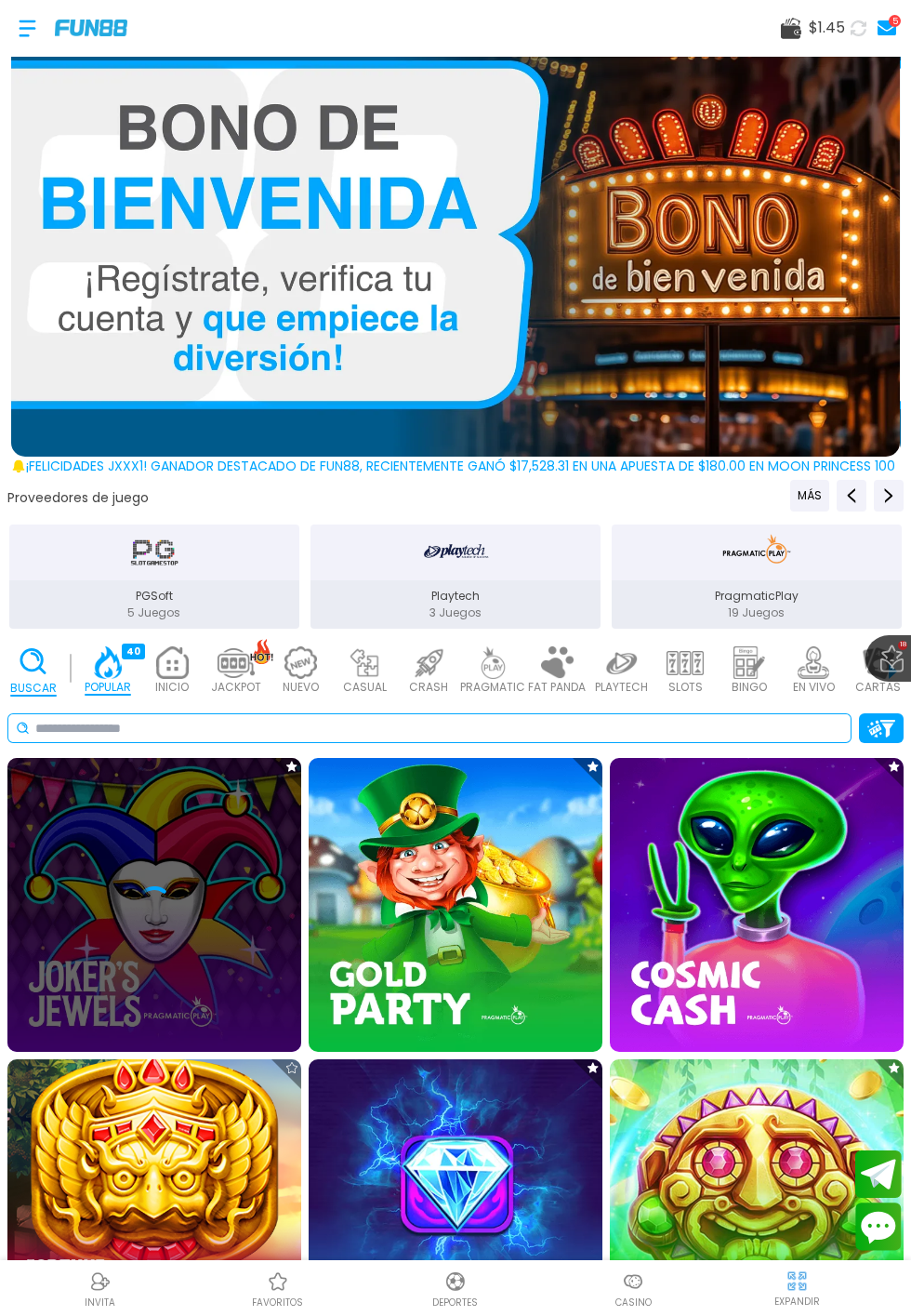 click at bounding box center [439, 728] 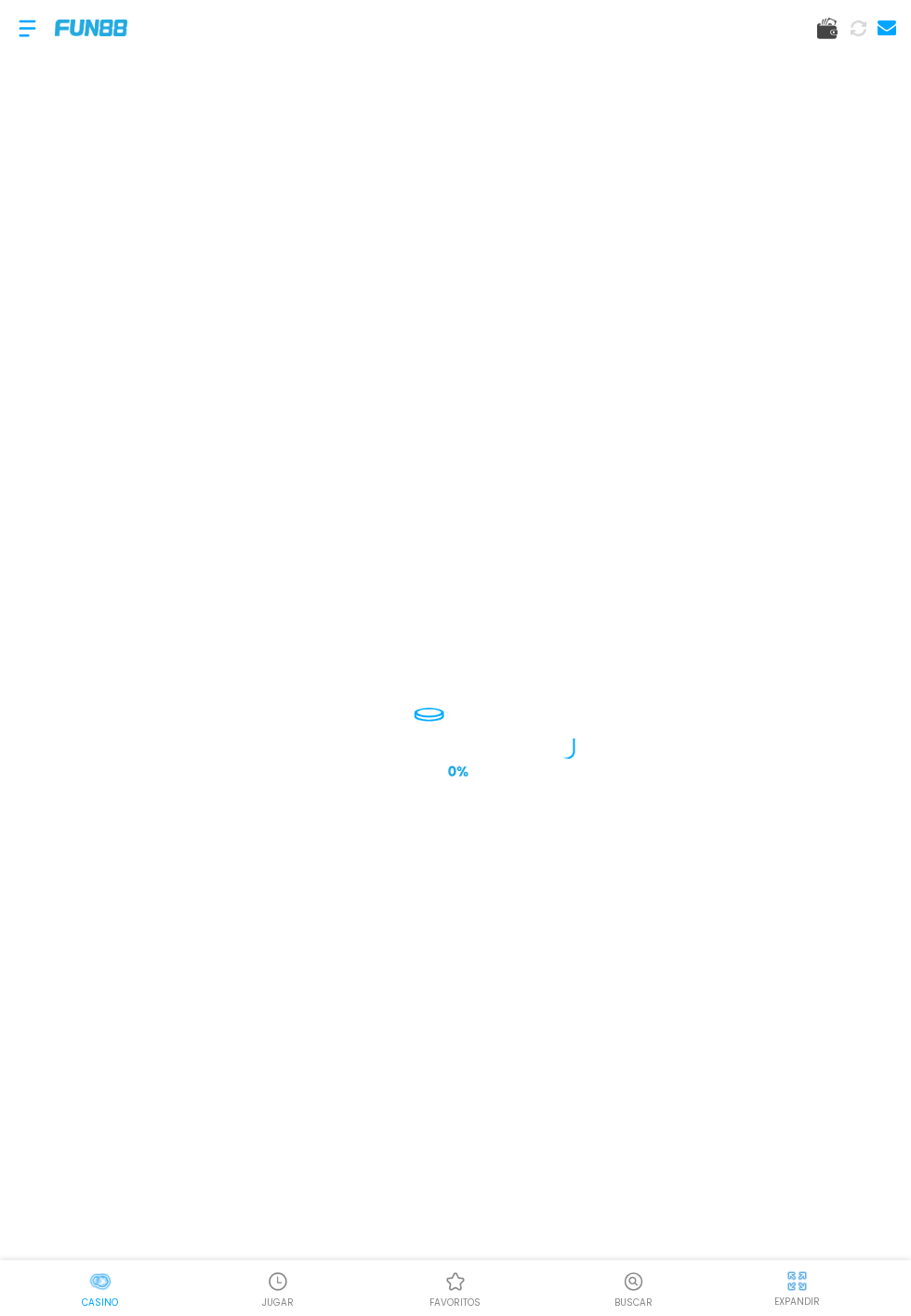 scroll, scrollTop: 0, scrollLeft: 0, axis: both 